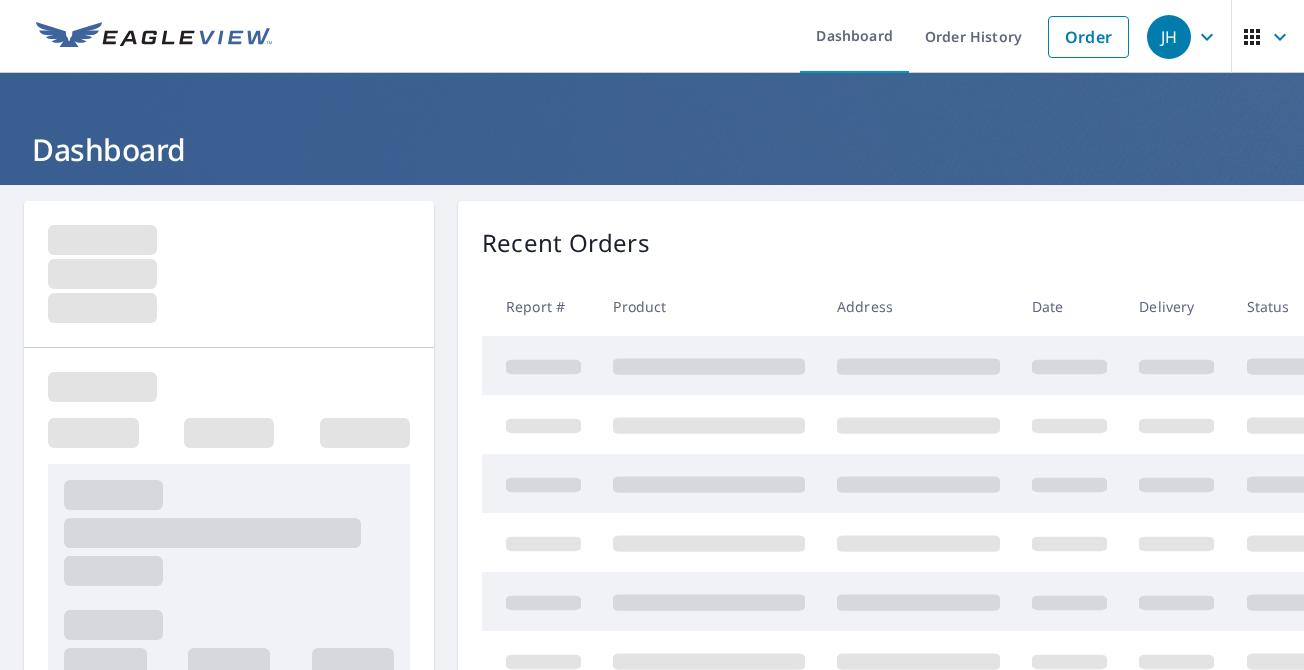scroll, scrollTop: 0, scrollLeft: 0, axis: both 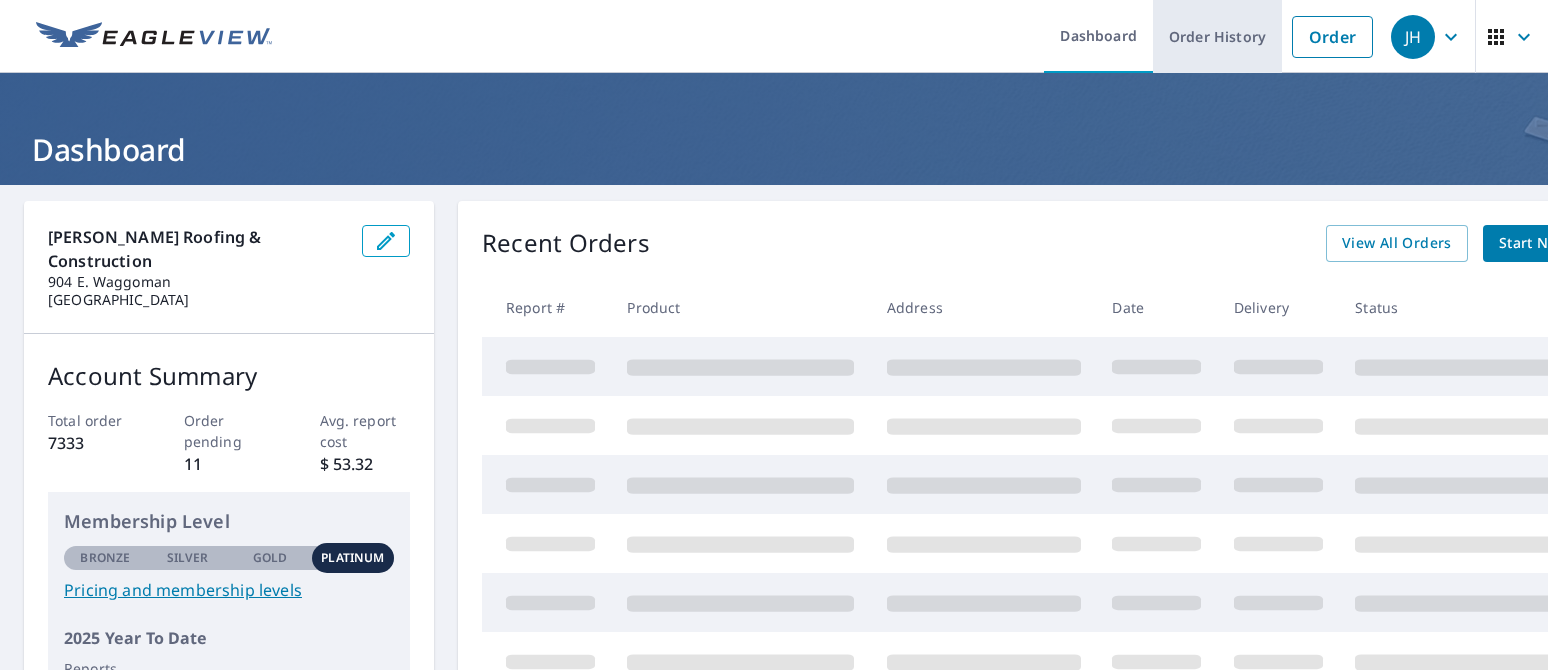 click on "Order History" at bounding box center (1217, 36) 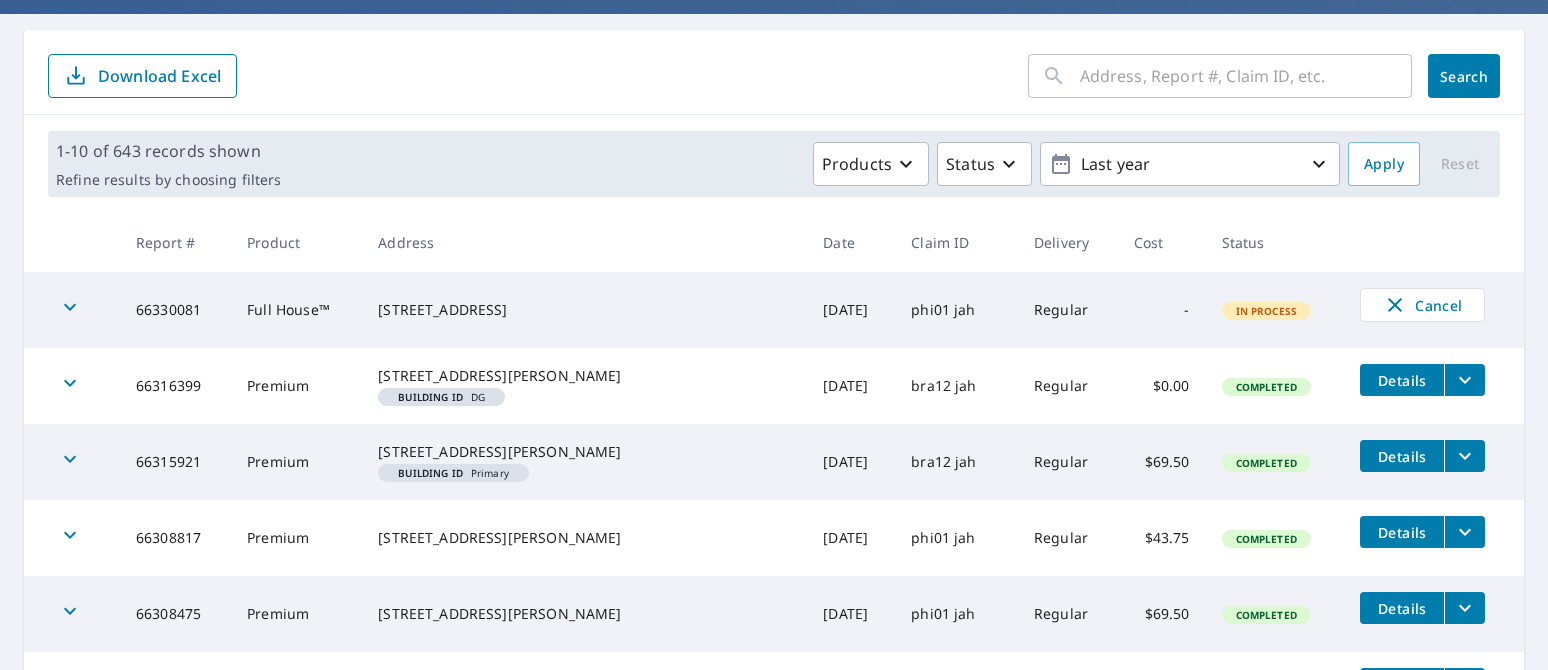 scroll, scrollTop: 200, scrollLeft: 0, axis: vertical 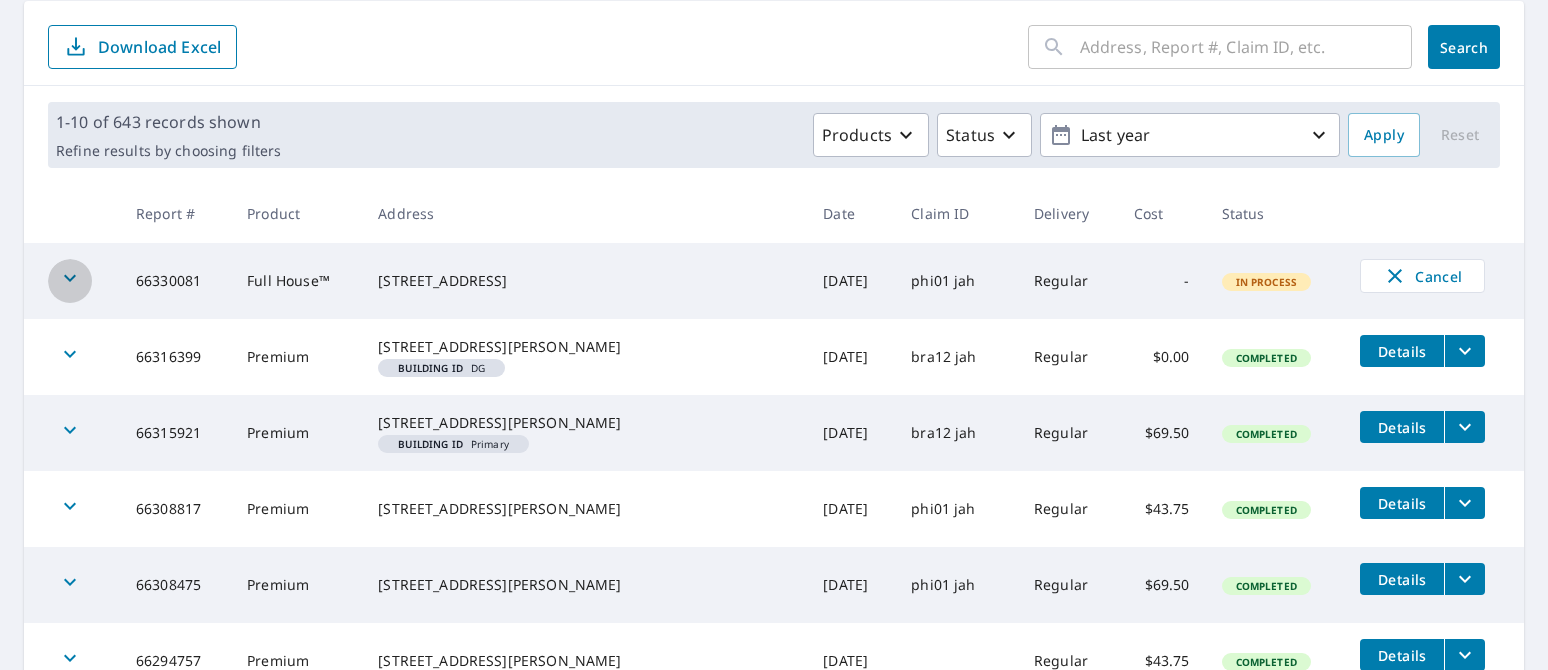 click 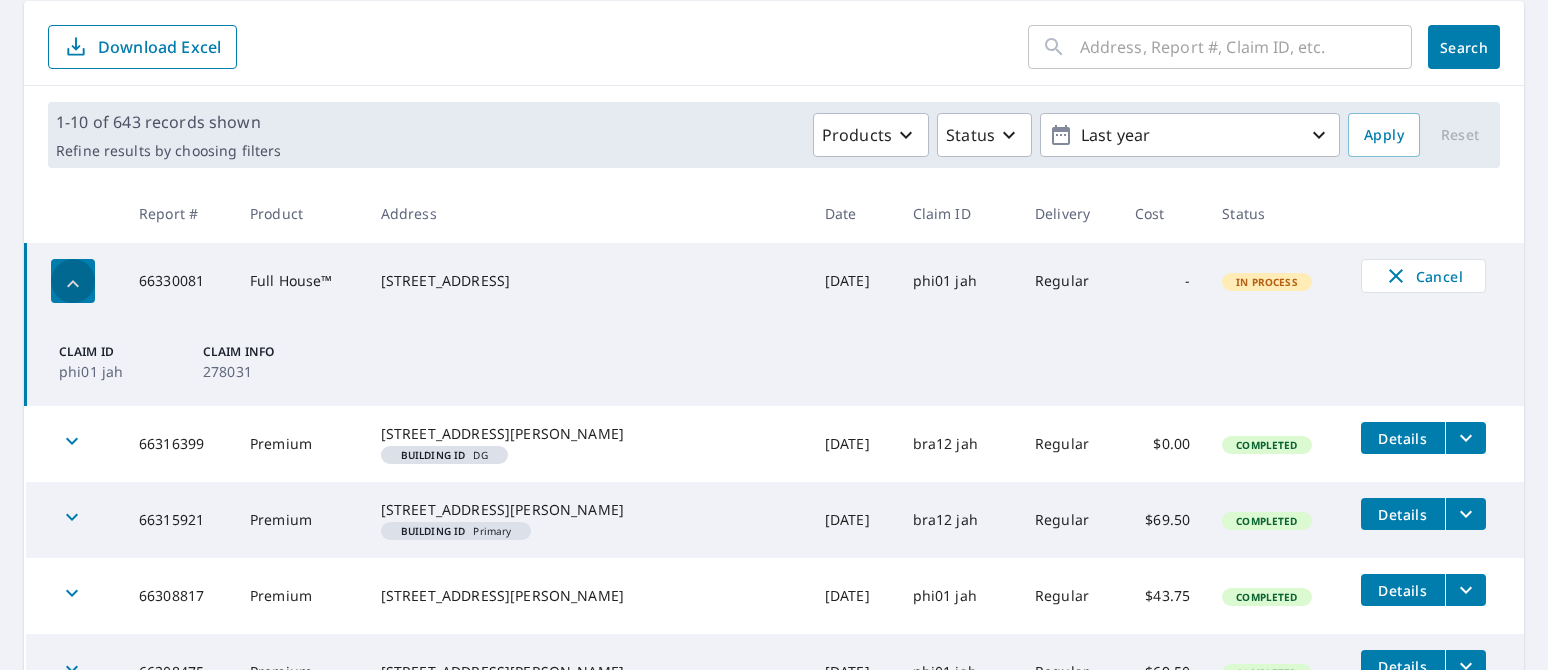 click 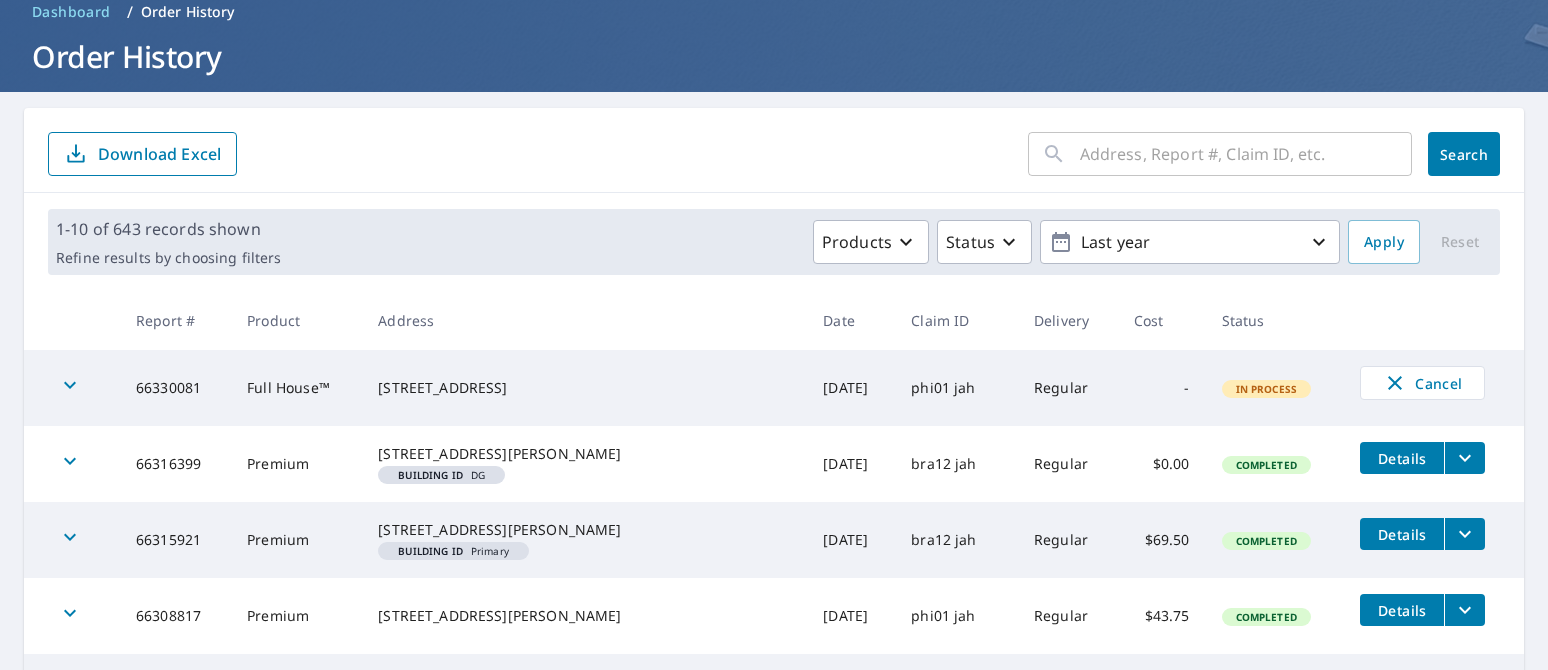 scroll, scrollTop: 0, scrollLeft: 0, axis: both 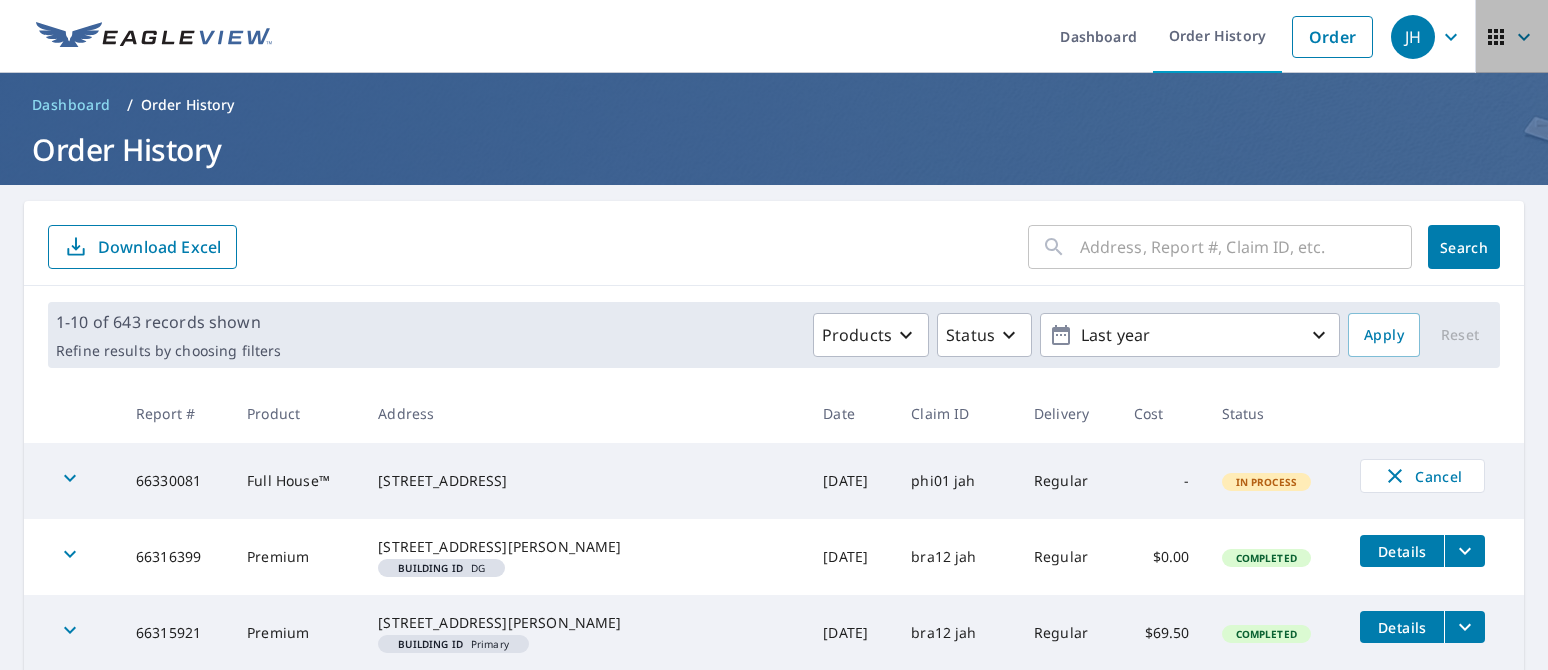 click 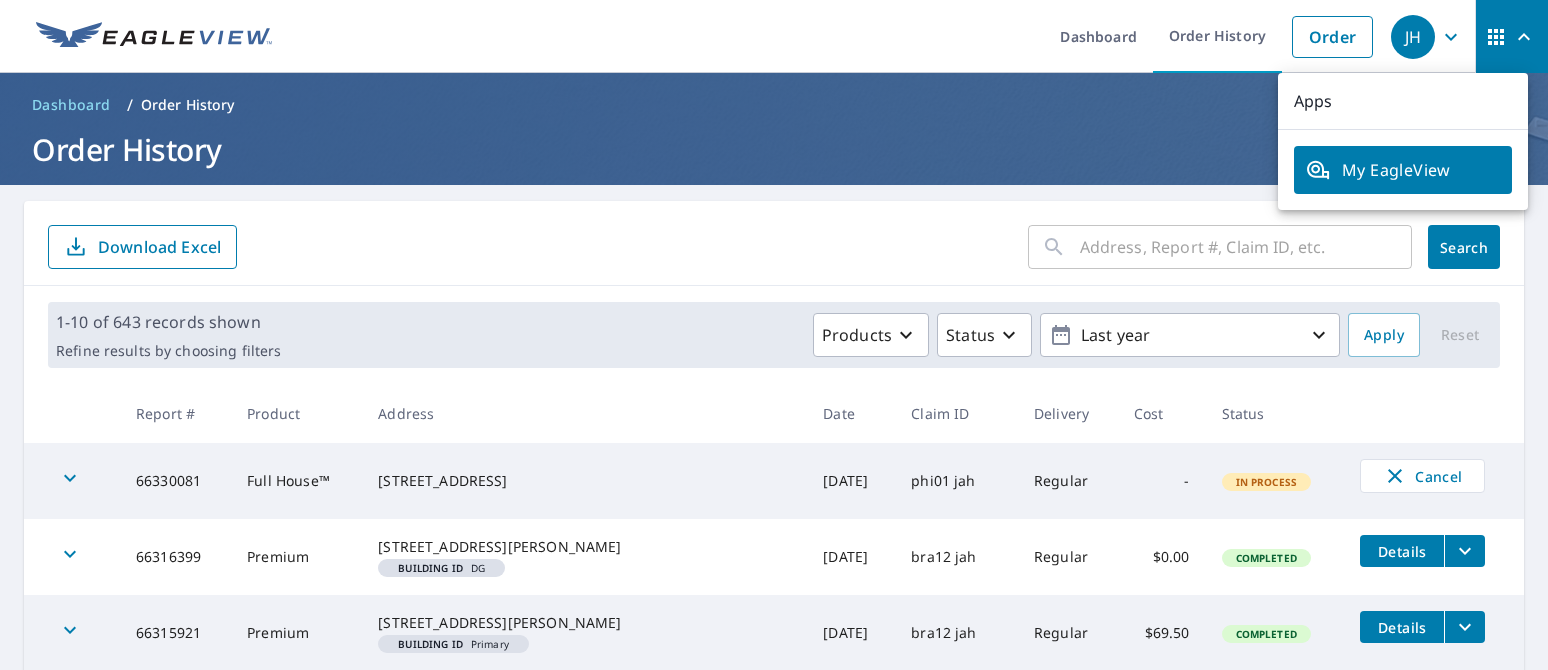 click on "Dashboard Order History Order" at bounding box center [833, 36] 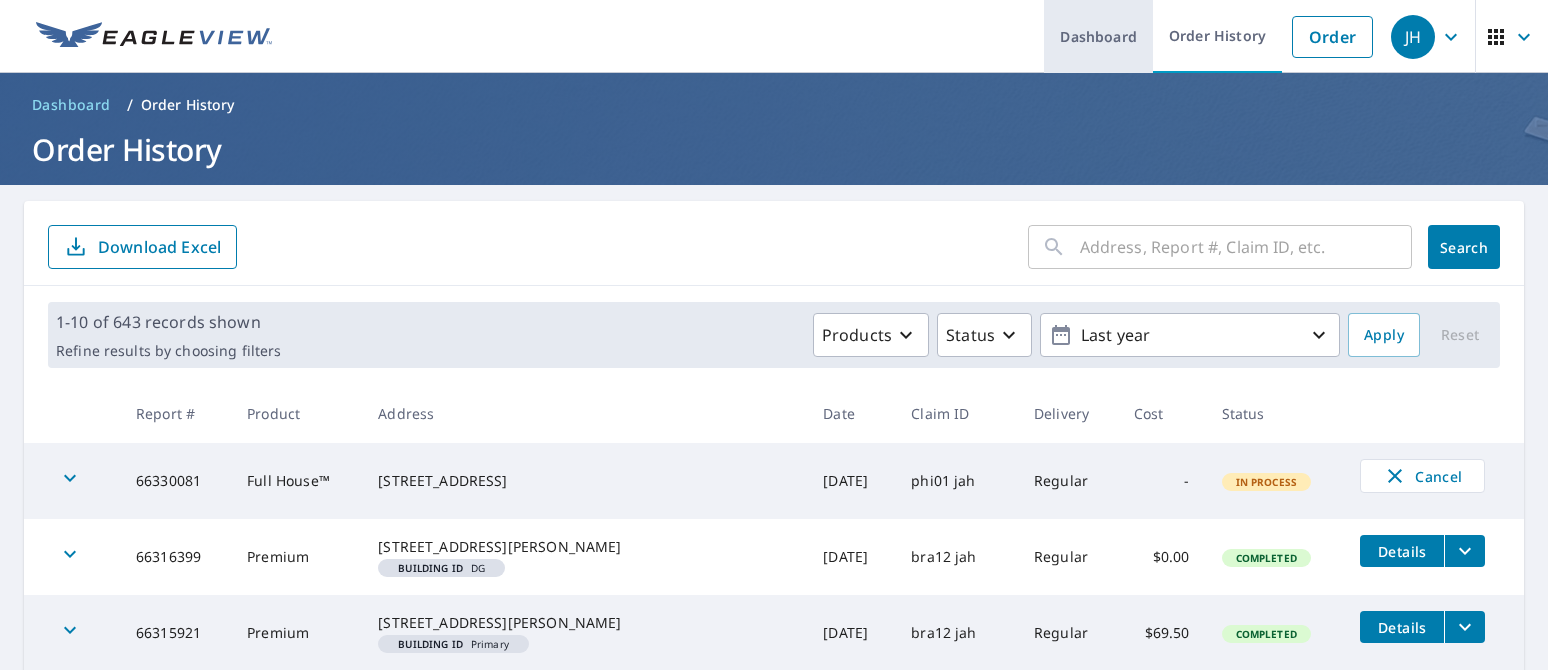 click on "Dashboard" at bounding box center (1098, 36) 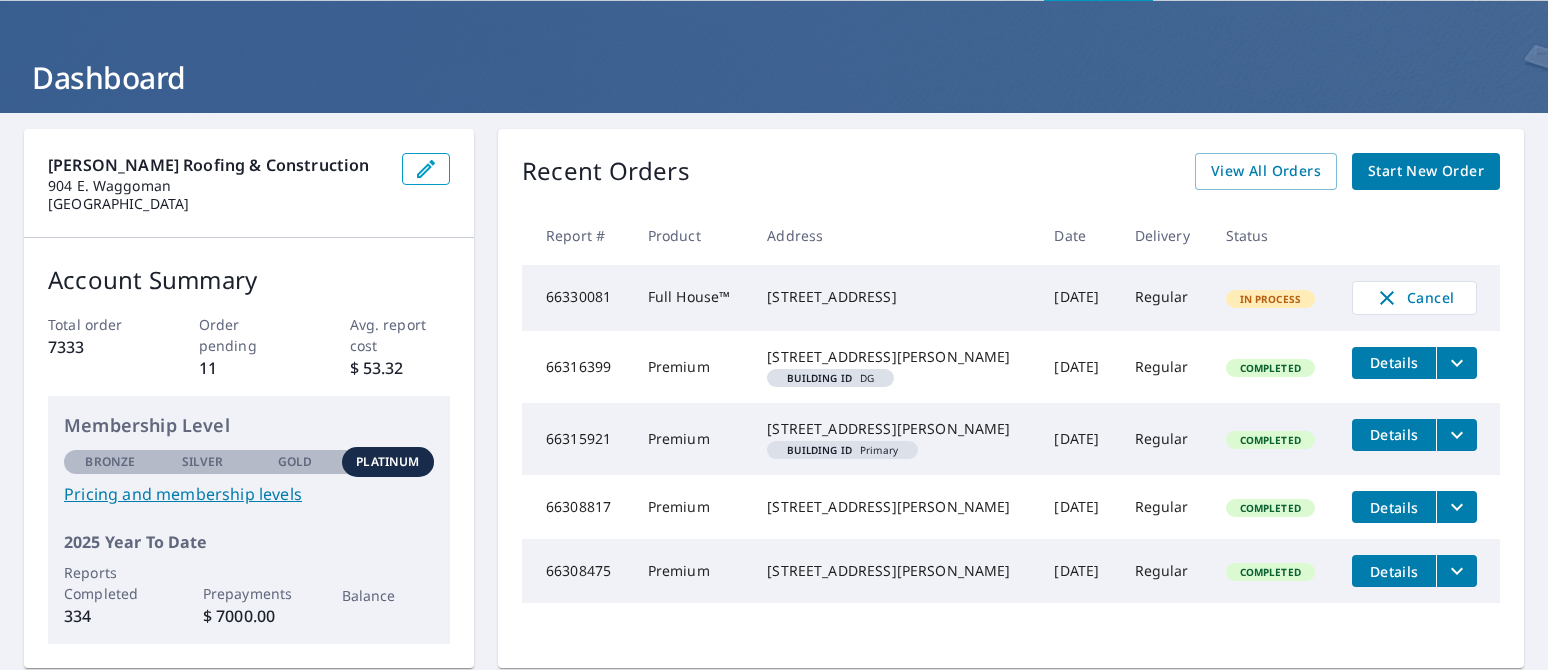 scroll, scrollTop: 0, scrollLeft: 0, axis: both 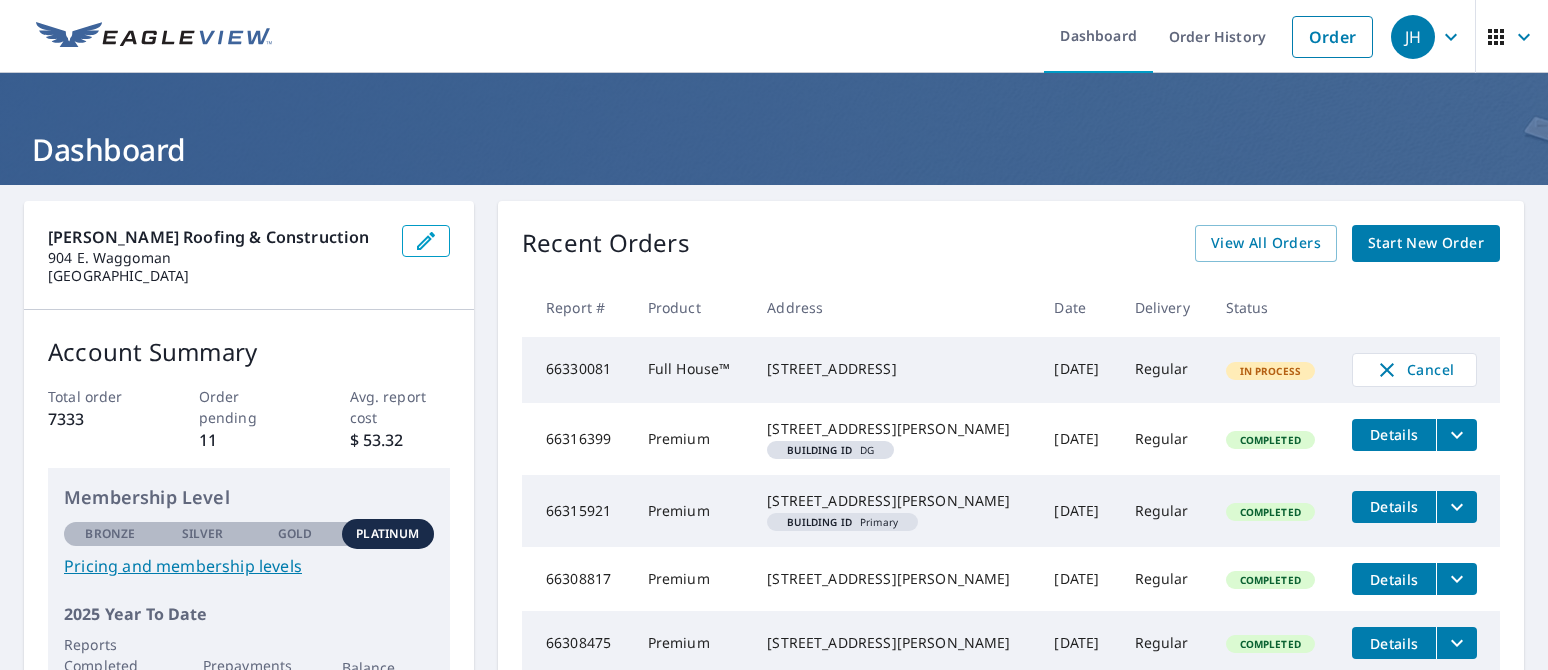 click 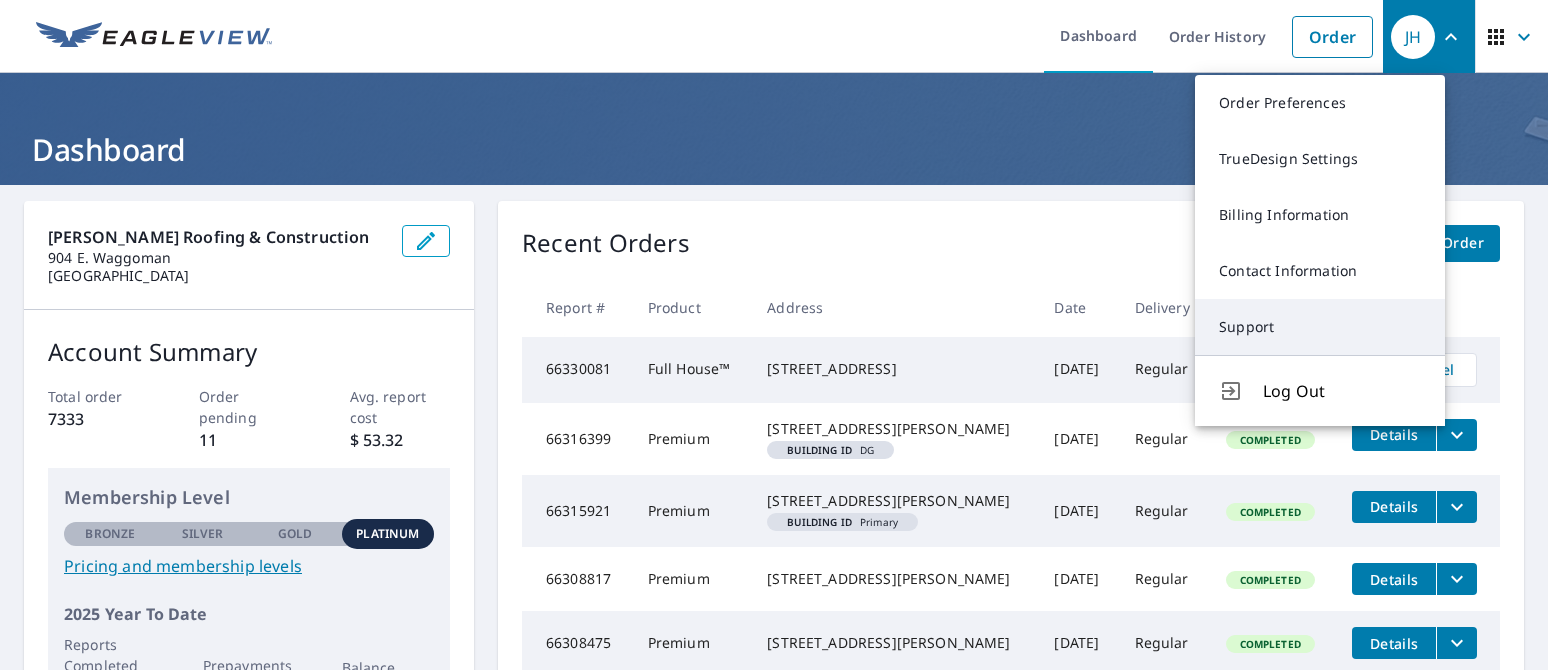 click on "Support" at bounding box center (1320, 327) 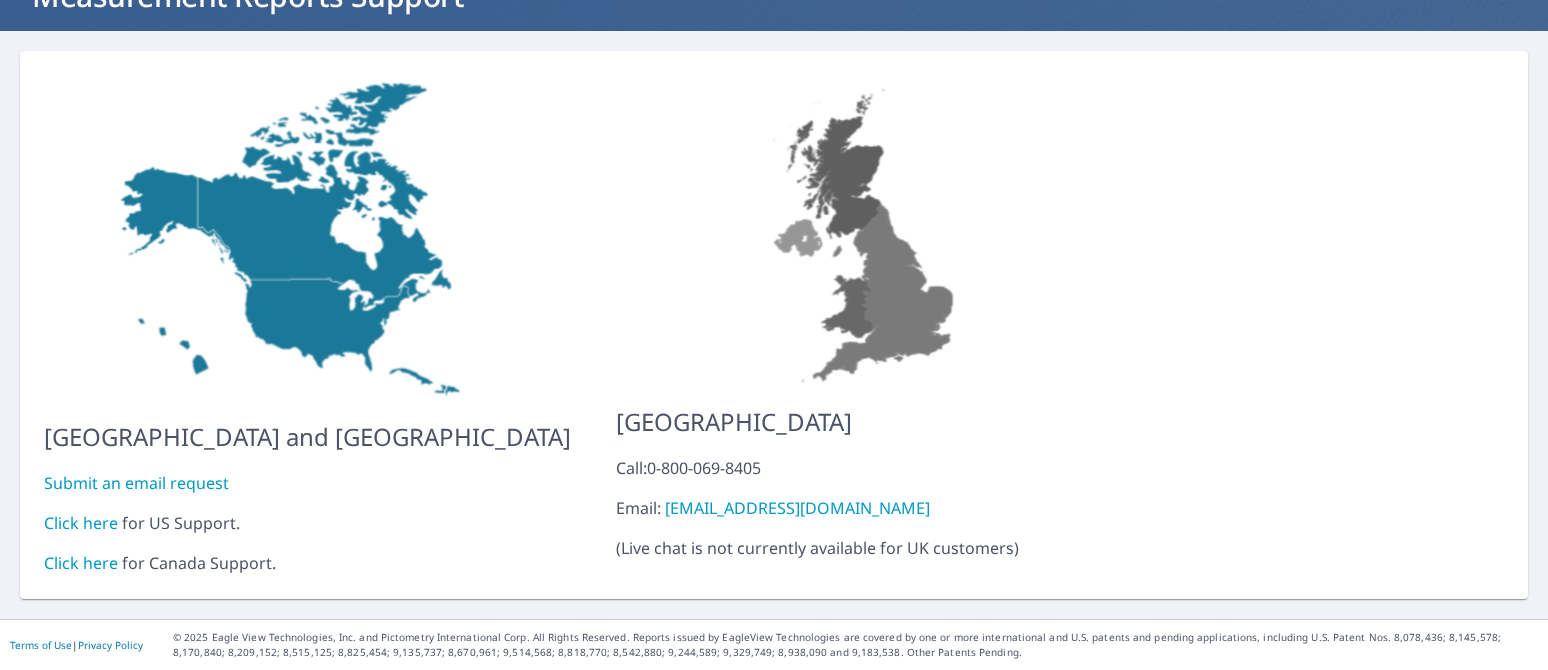 scroll, scrollTop: 172, scrollLeft: 0, axis: vertical 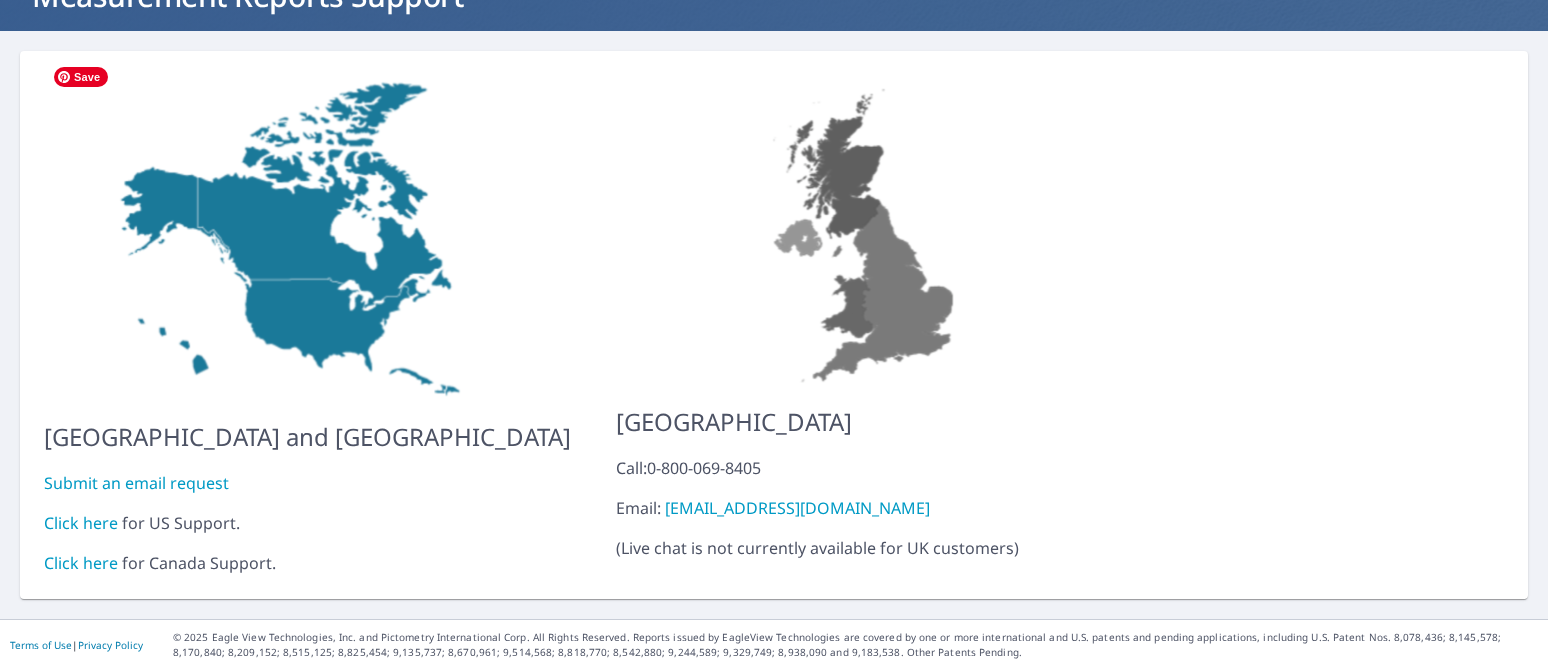 click at bounding box center (307, 239) 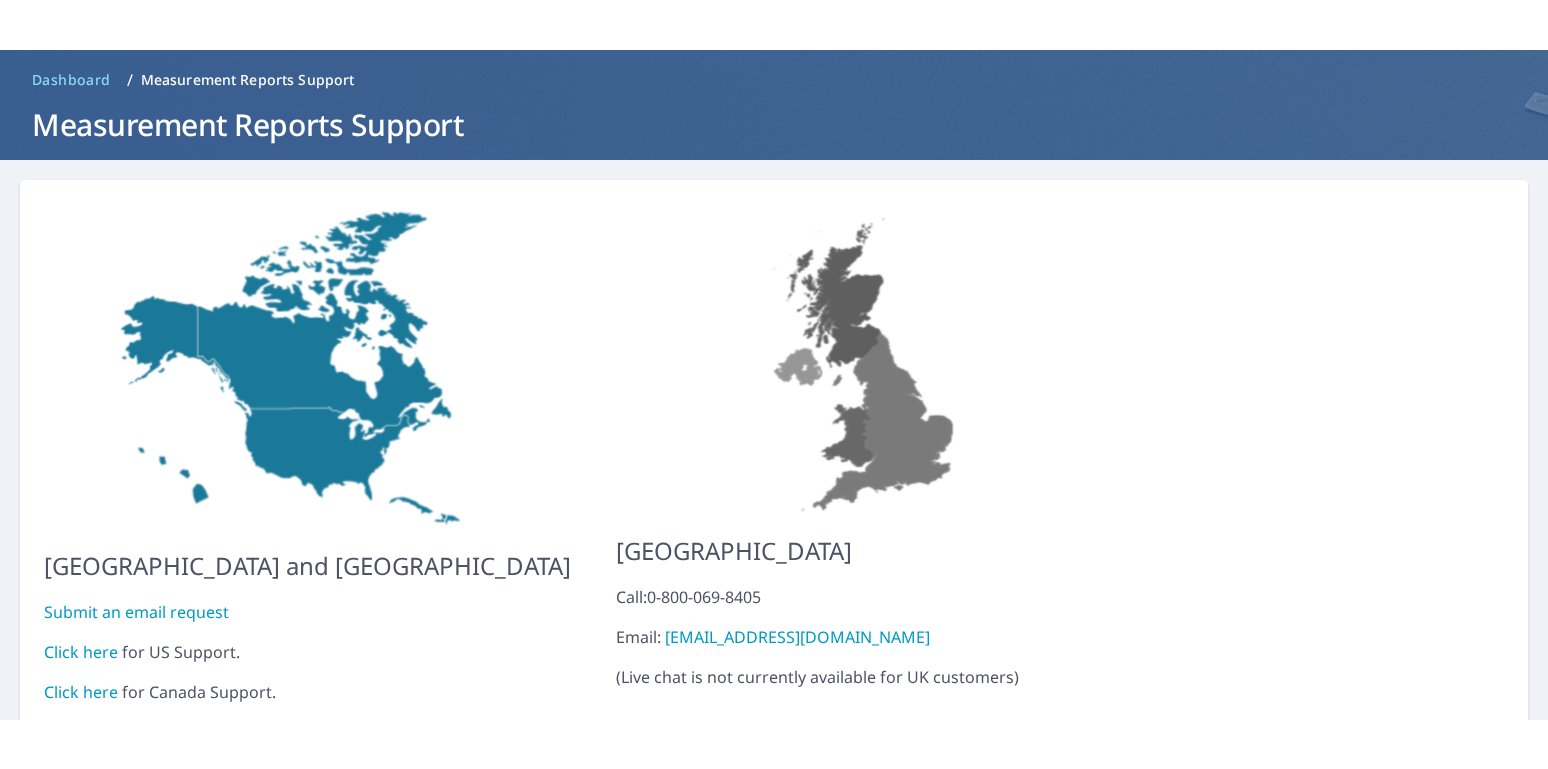 scroll, scrollTop: 0, scrollLeft: 0, axis: both 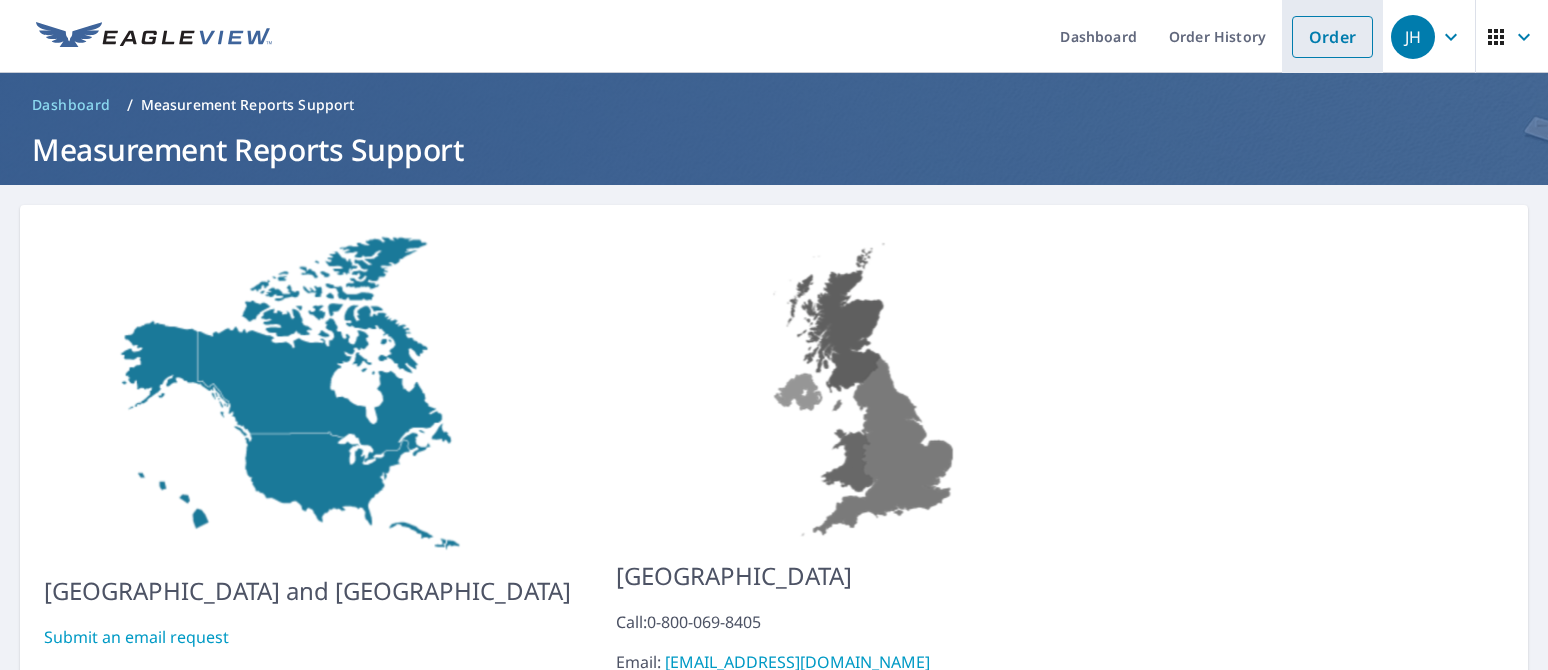 click on "Order" at bounding box center (1332, 37) 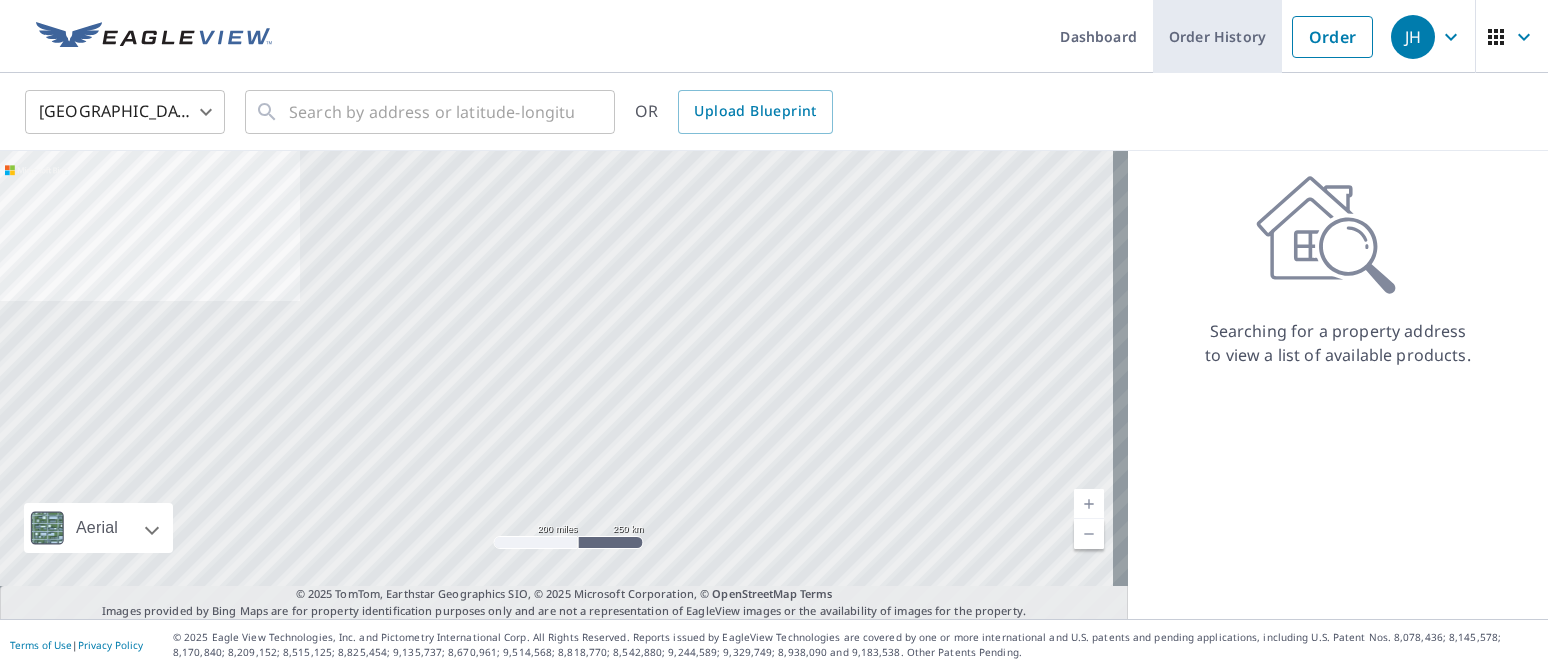 click on "Order History" at bounding box center [1217, 36] 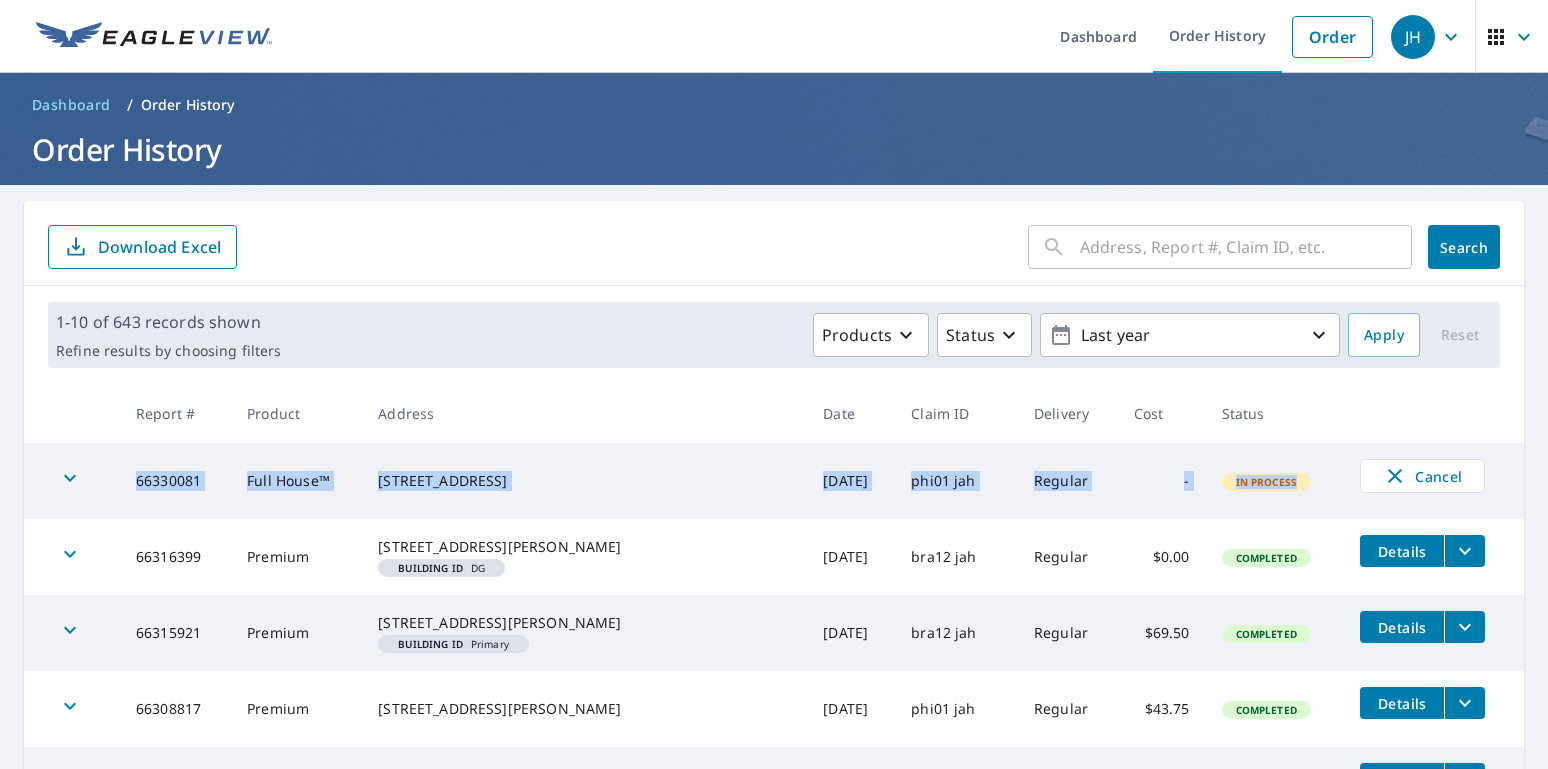 drag, startPoint x: 121, startPoint y: 489, endPoint x: 1333, endPoint y: 495, distance: 1212.0149 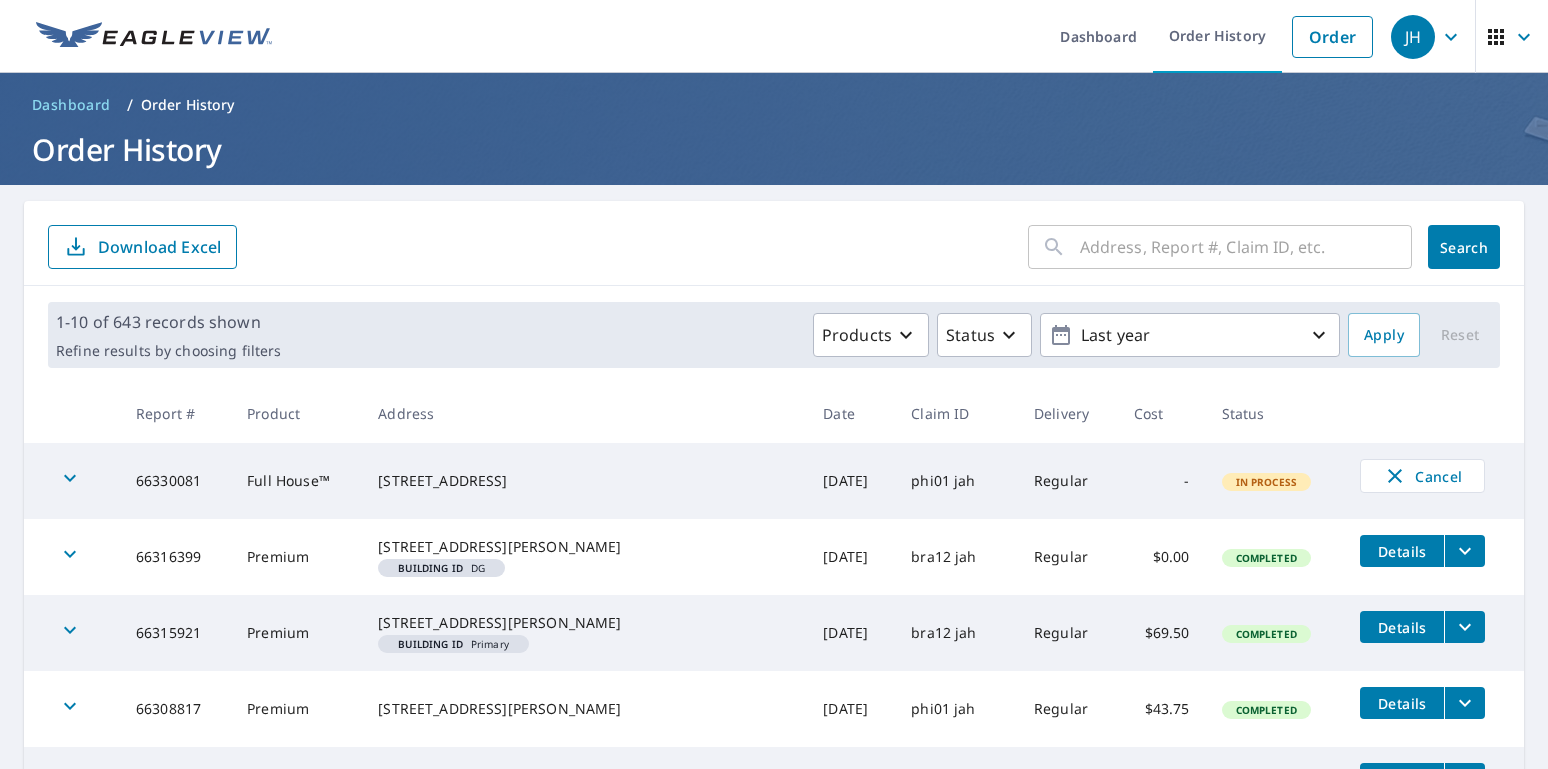 click on "​ Search Download Excel 1-10 of 643 records shown Refine results by choosing filters Products Status Last year Apply Reset Report # Product Address Date Claim ID Delivery Cost Status 66330081 Full House™ [STREET_ADDRESS] [DATE] phi01 jah Regular - In Process Cancel 66316399 Premium [STREET_ADDRESS][PERSON_NAME] Building ID DG [DATE] bra12 jah Regular $0.00 Completed Details 66315921 Premium [STREET_ADDRESS][GEOGRAPHIC_DATA][PERSON_NAME] ID Primary [DATE] bra12 jah Regular $69.50 Completed Details 66308817 Premium [STREET_ADDRESS][PERSON_NAME] [DATE] phi01 jah Regular $43.75 Completed Details 66308475 Premium [STREET_ADDRESS] [DATE] phi01 jah Regular $69.50 Completed Details 66294757 Premium [STREET_ADDRESS][PERSON_NAME] [DATE] Regular $43.75 Completed Details 66288966 Premium [STREET_ADDRESS][PERSON_NAME] [DATE] jan02/jah Regular $69.50 Completed Details 66280145 Premium [DATE] jan02/jah Show" at bounding box center (774, 742) 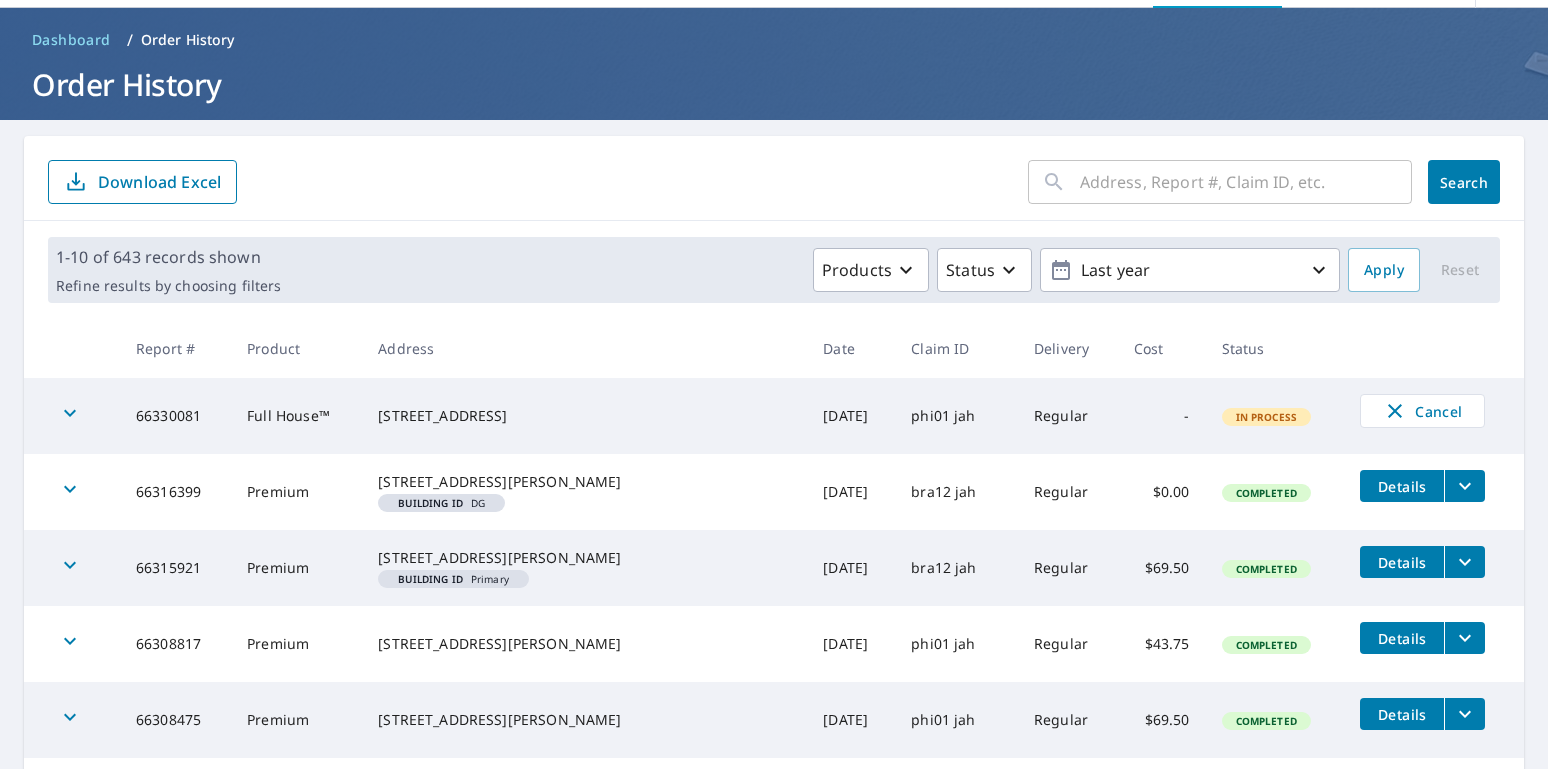 scroll, scrollTop: 100, scrollLeft: 0, axis: vertical 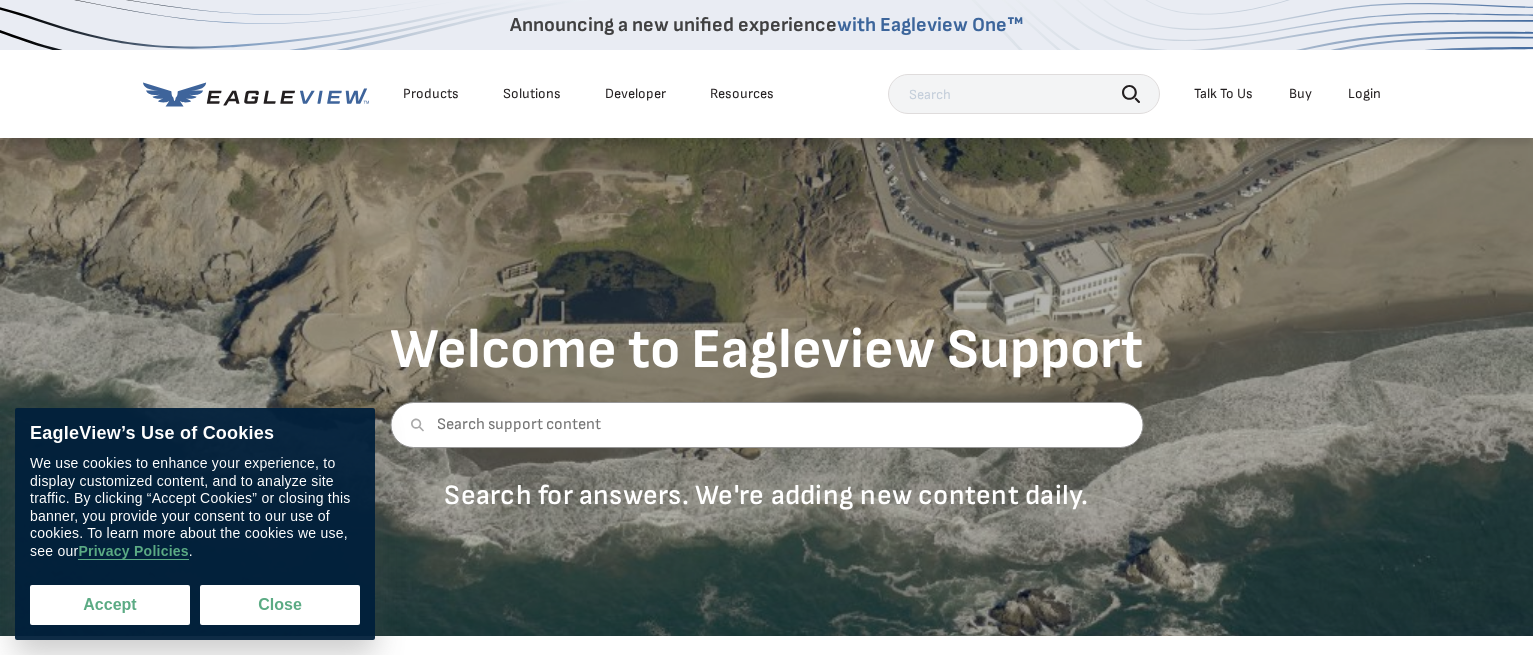 click on "Accept" at bounding box center [110, 605] 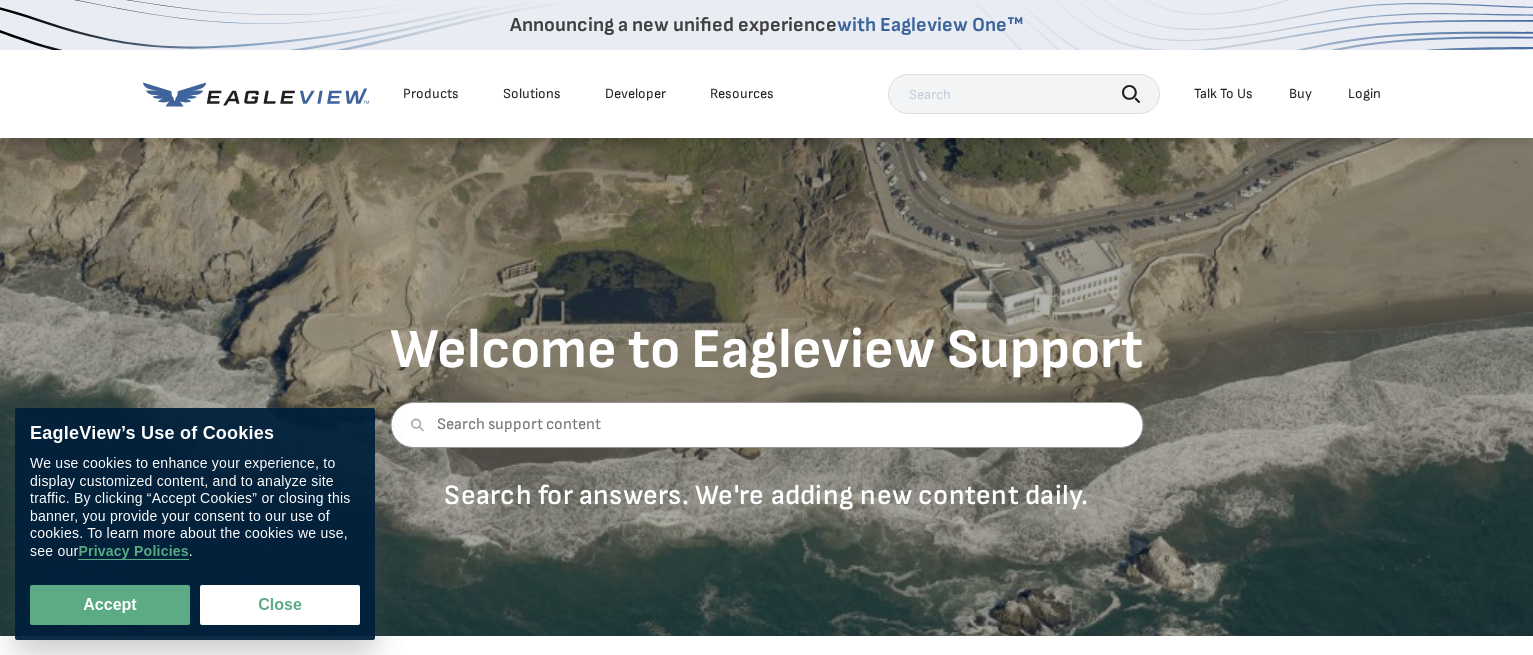 checkbox on "true" 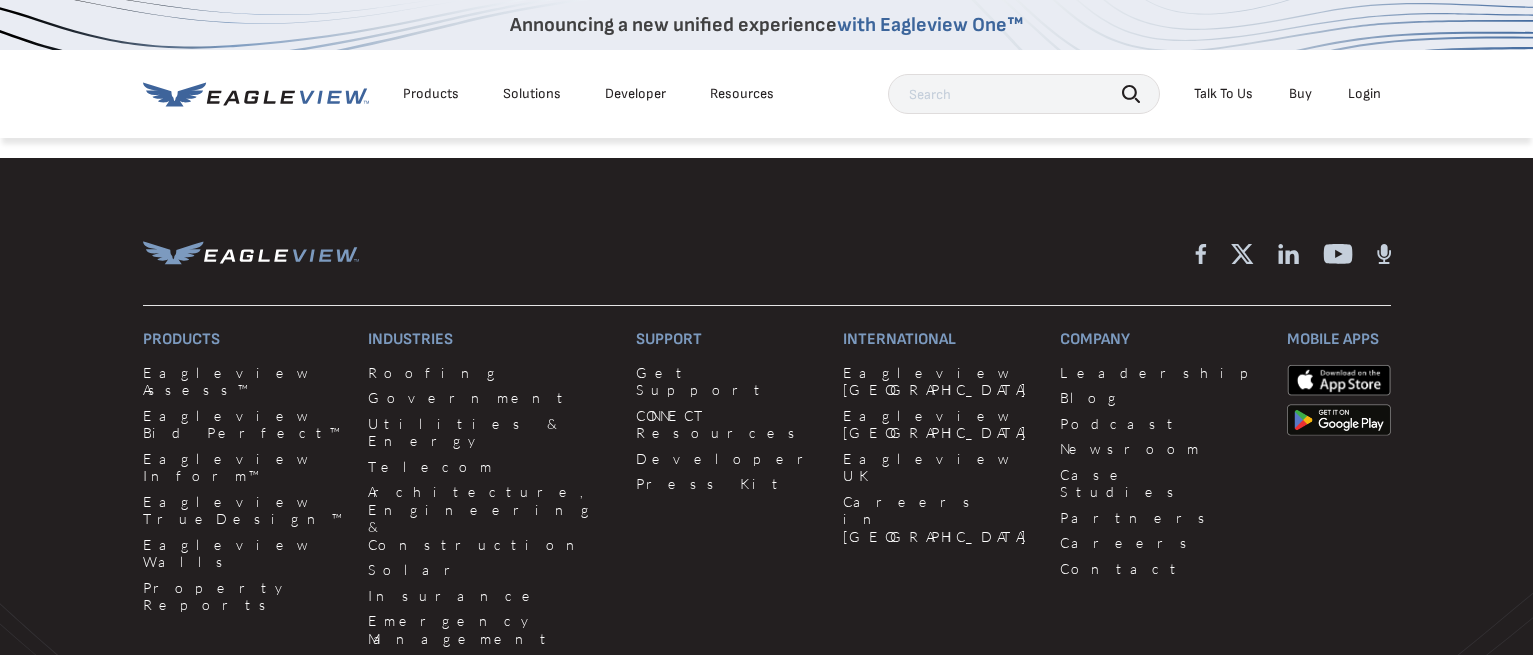 scroll, scrollTop: 1900, scrollLeft: 0, axis: vertical 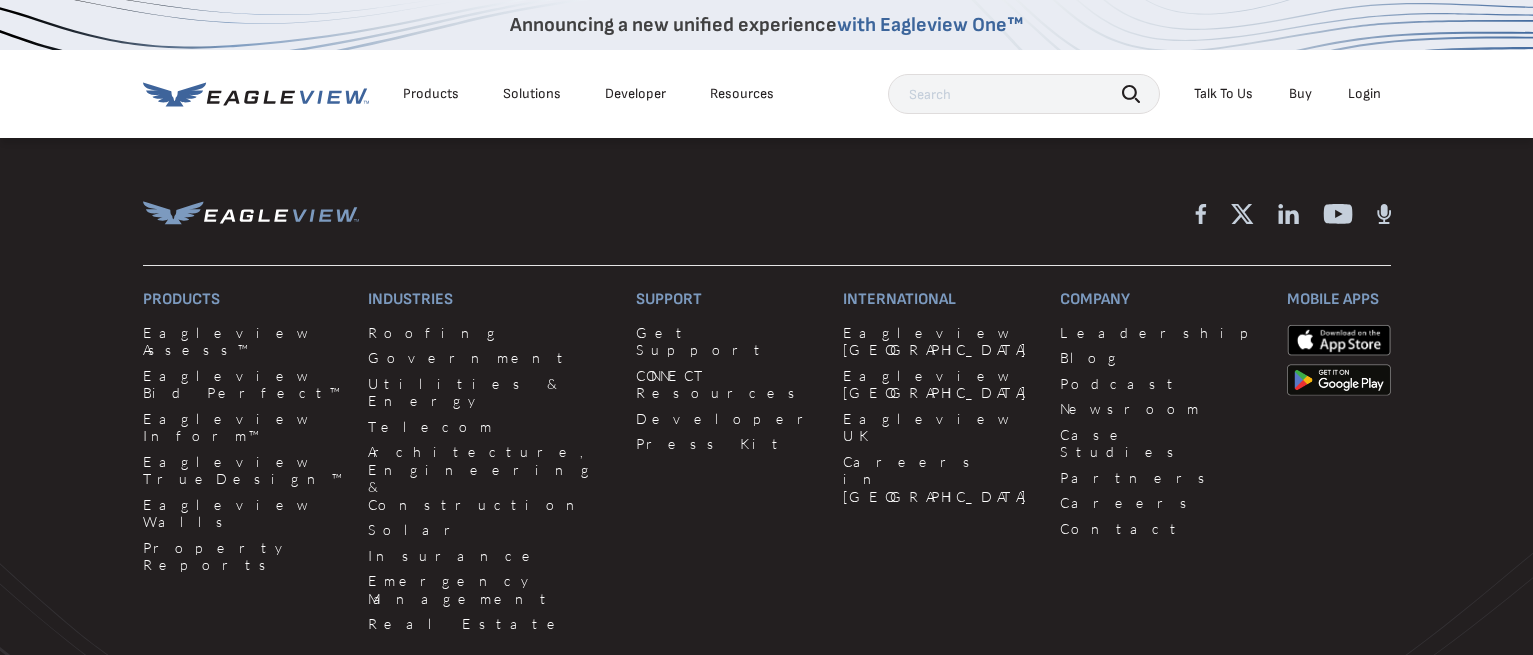click on "Chat with Us" at bounding box center [456, -247] 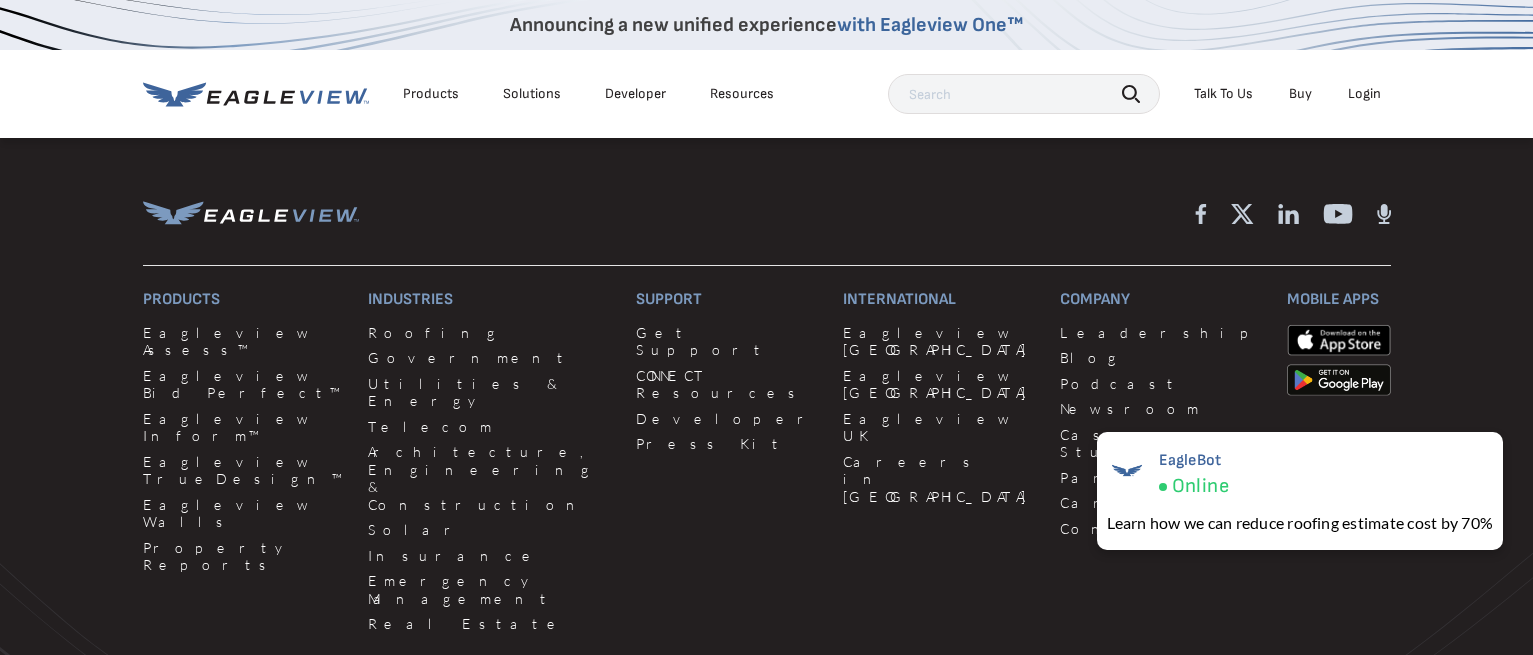select on "Cancel_Roof_Wall_Report" 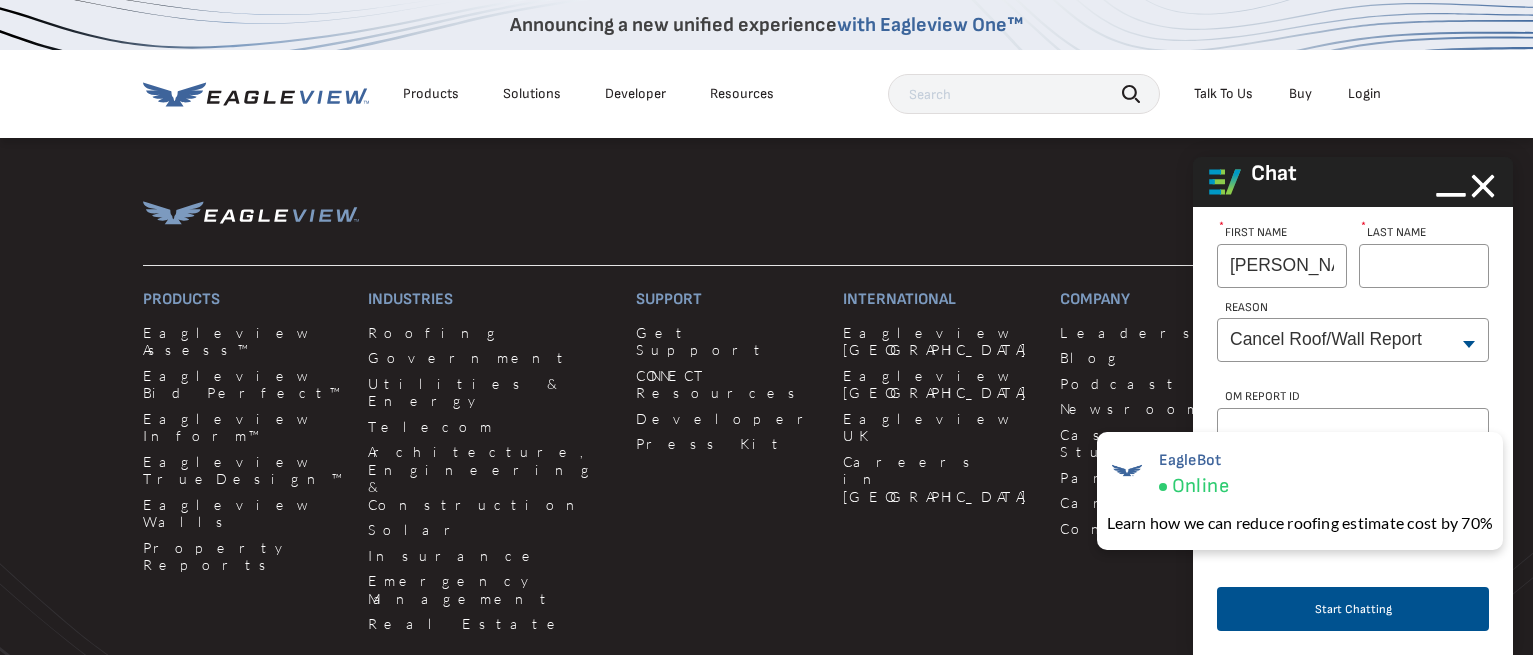 type on "JOANN" 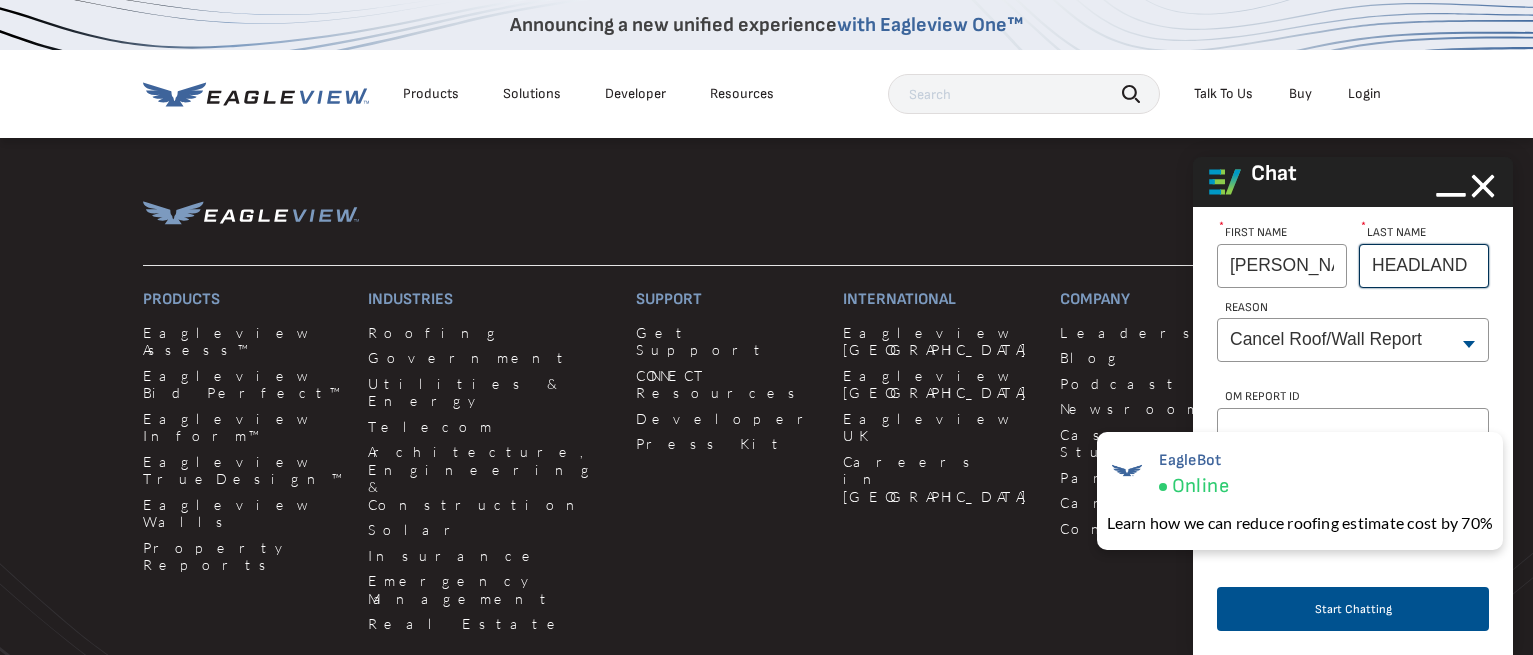 scroll, scrollTop: 0, scrollLeft: 46, axis: horizontal 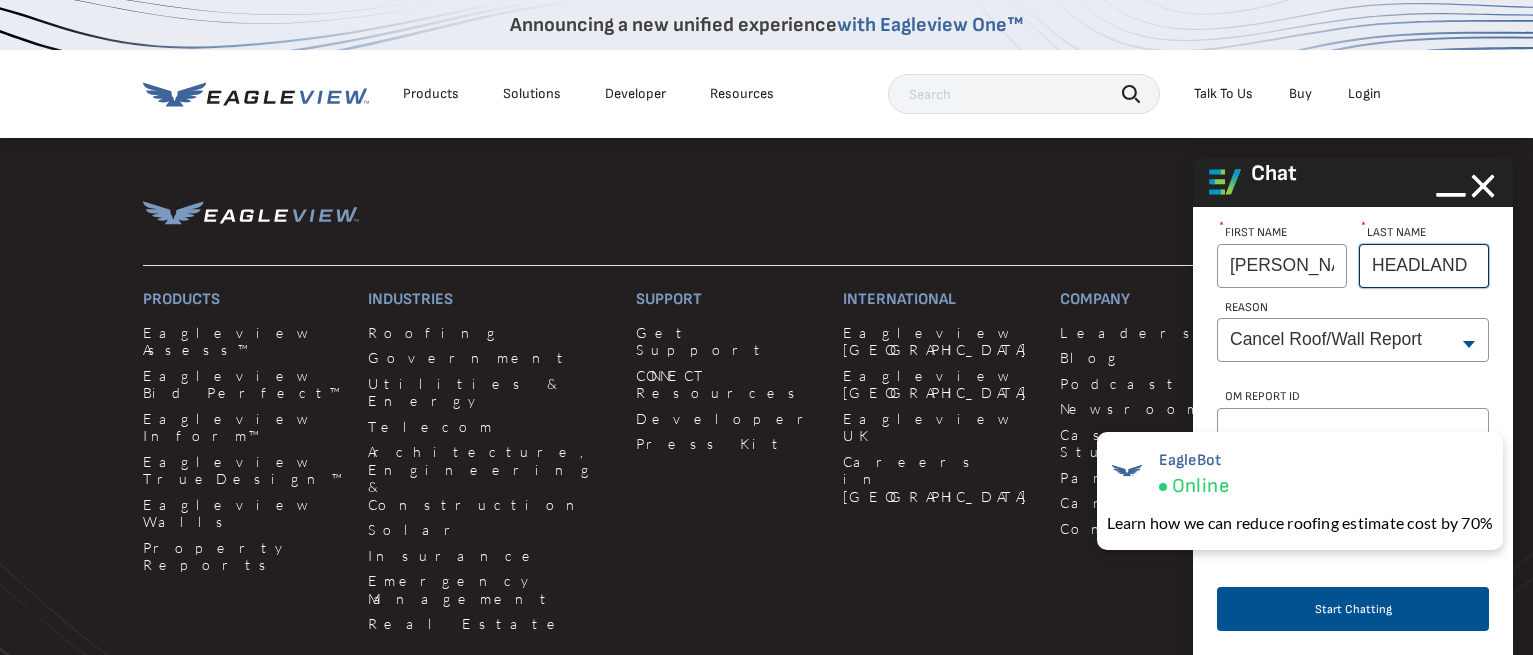 type on "Headland" 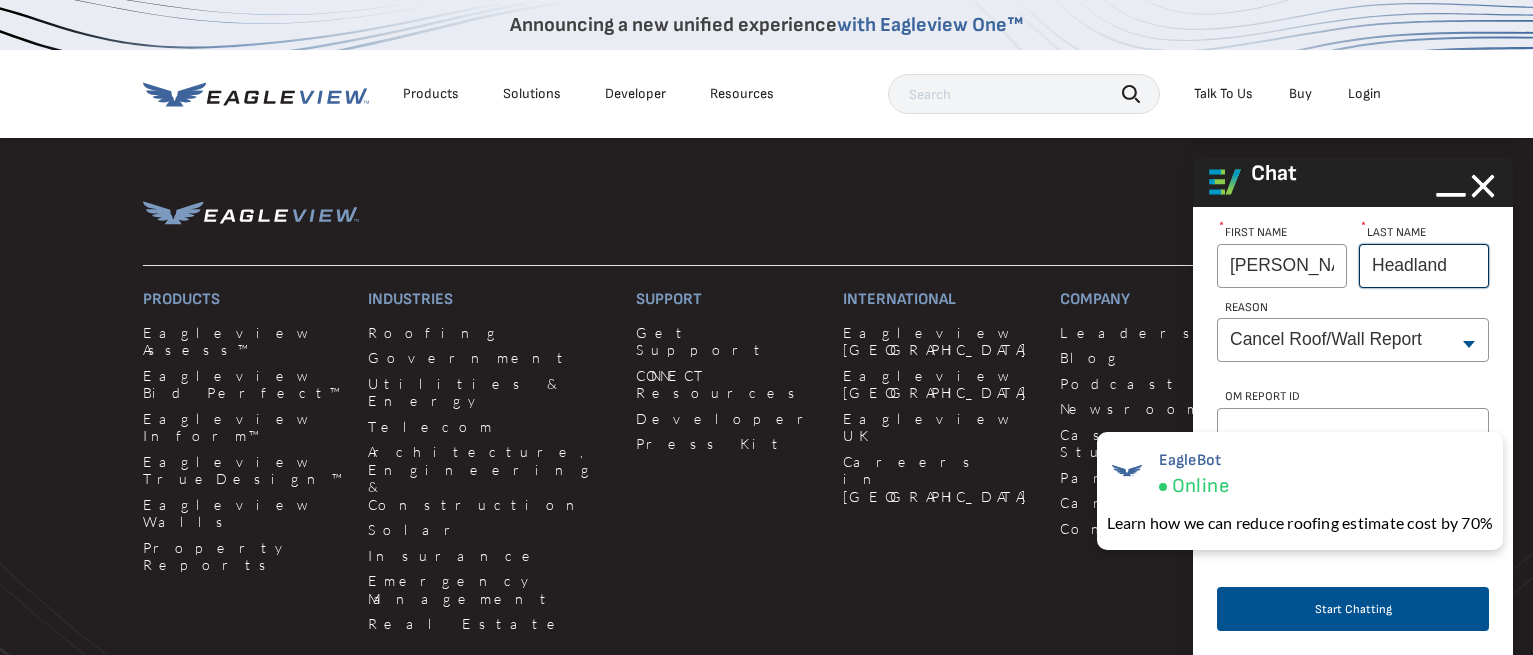 scroll, scrollTop: 0, scrollLeft: 15, axis: horizontal 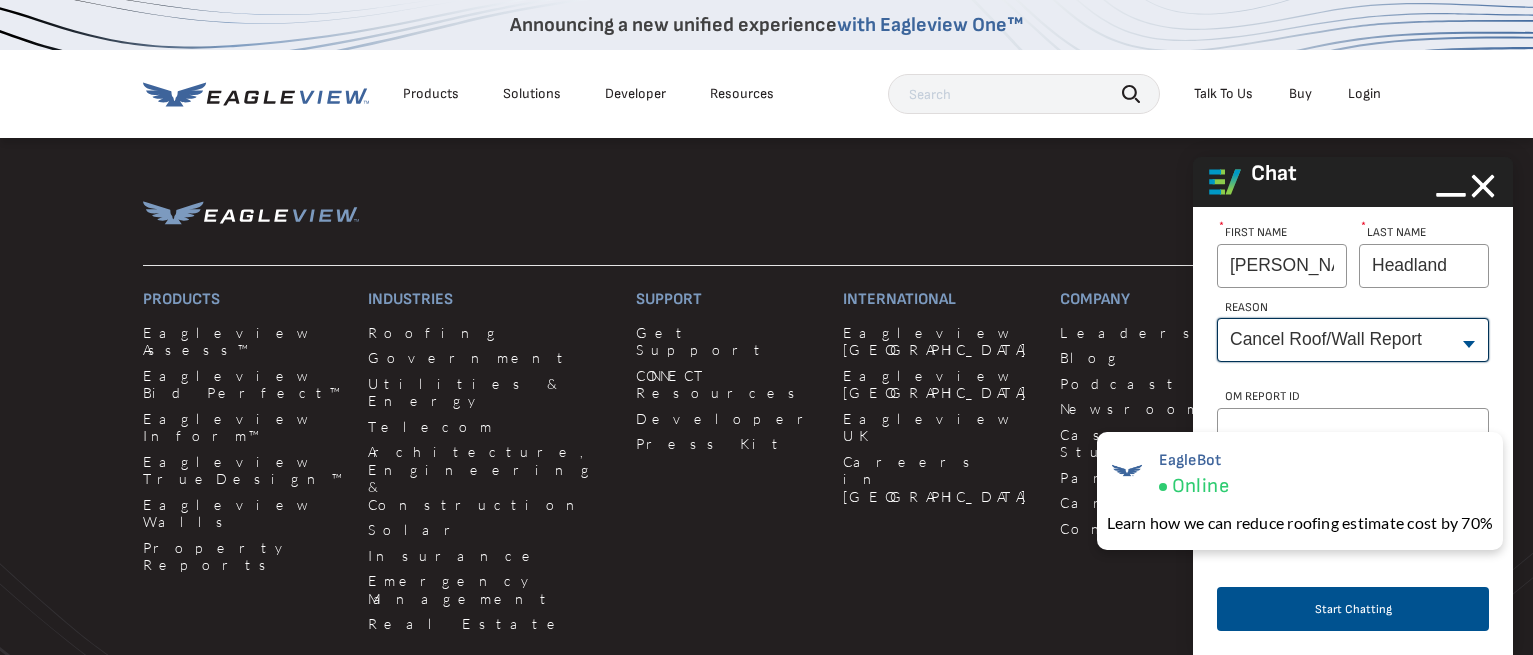 click on "--None-- Cancel Roof/Wall Report Document Request Invoice Request Missing Additional Structure Password Reset Pricing Question Refund Request Roof/Wall Report Status Sitemap Request Update Roof/Wall Report Address Wrong House on Report Xactimate Other Reason Xactimate Integration" at bounding box center [1353, 340] 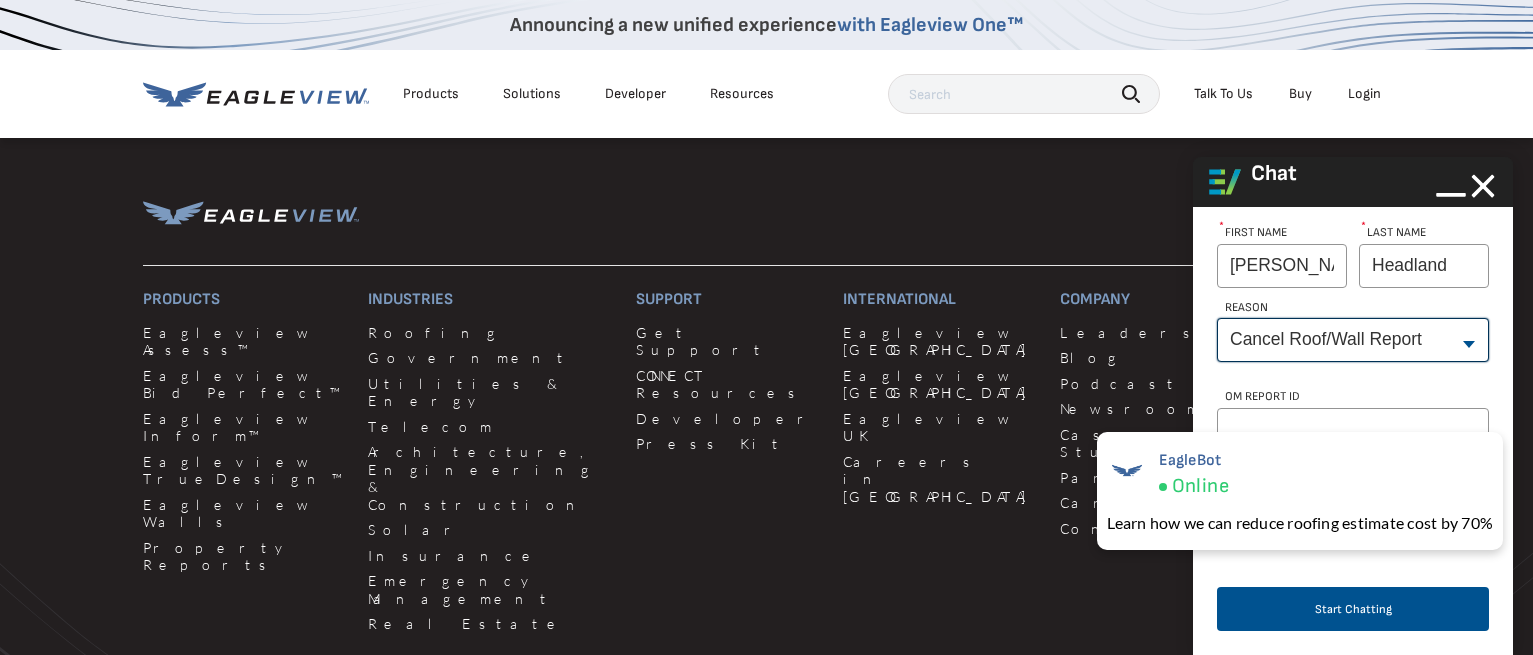 select on "Roof_Wall_Report_Status" 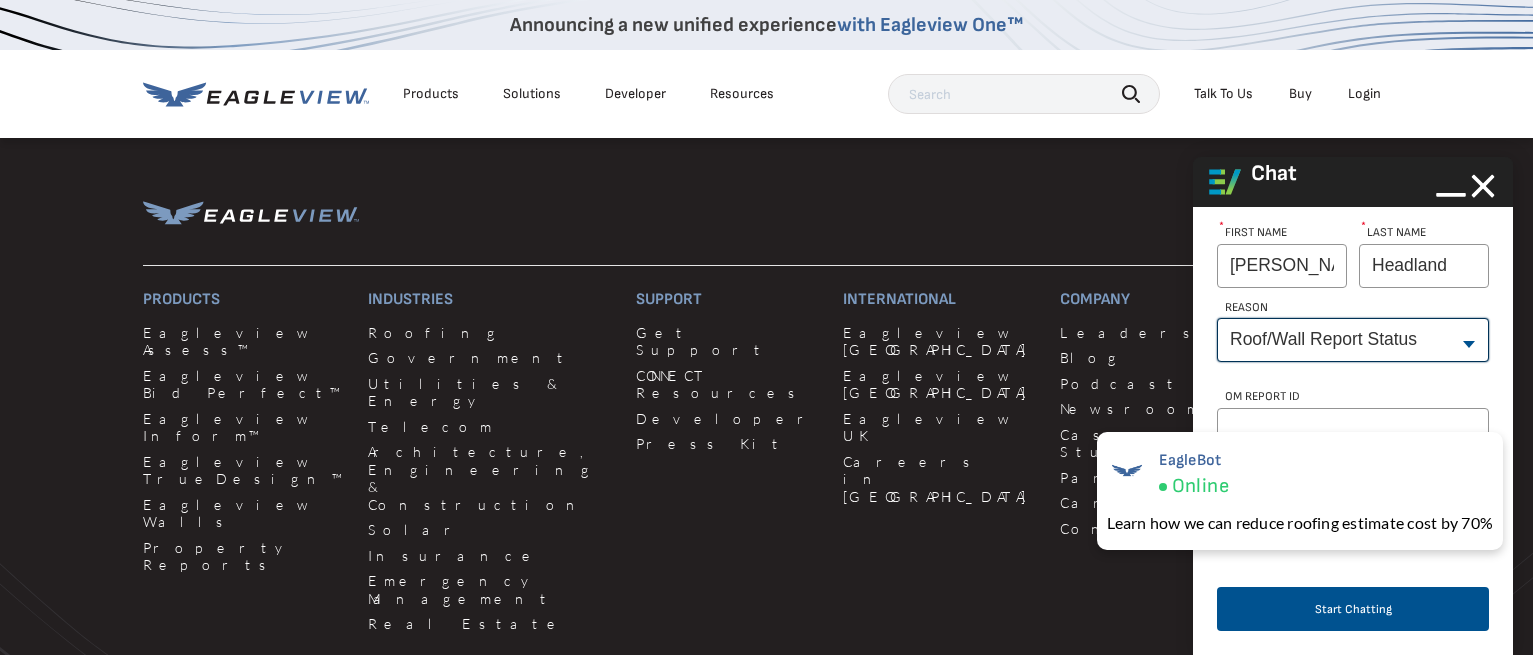 click on "--None-- Cancel Roof/Wall Report Document Request Invoice Request Missing Additional Structure Password Reset Pricing Question Refund Request Roof/Wall Report Status Sitemap Request Update Roof/Wall Report Address Wrong House on Report Xactimate Other Reason Xactimate Integration" at bounding box center (1353, 340) 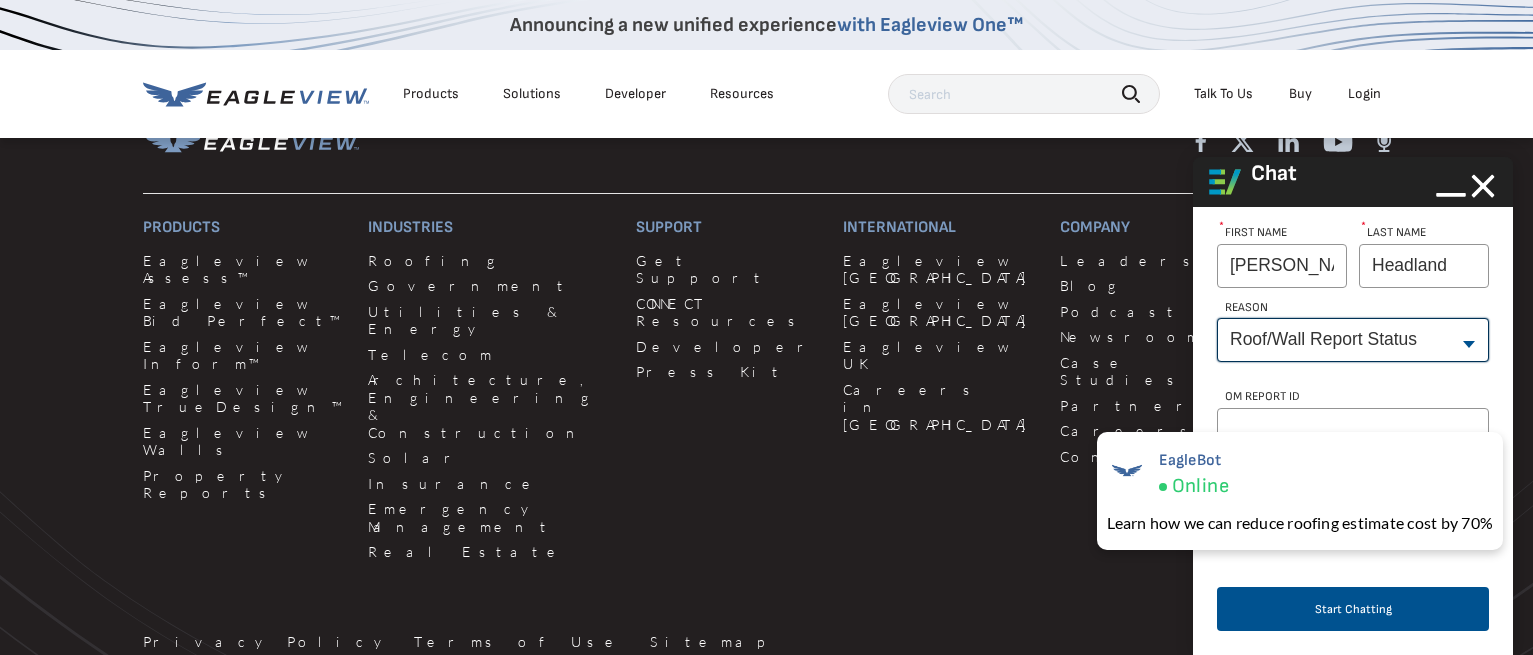 scroll, scrollTop: 2100, scrollLeft: 0, axis: vertical 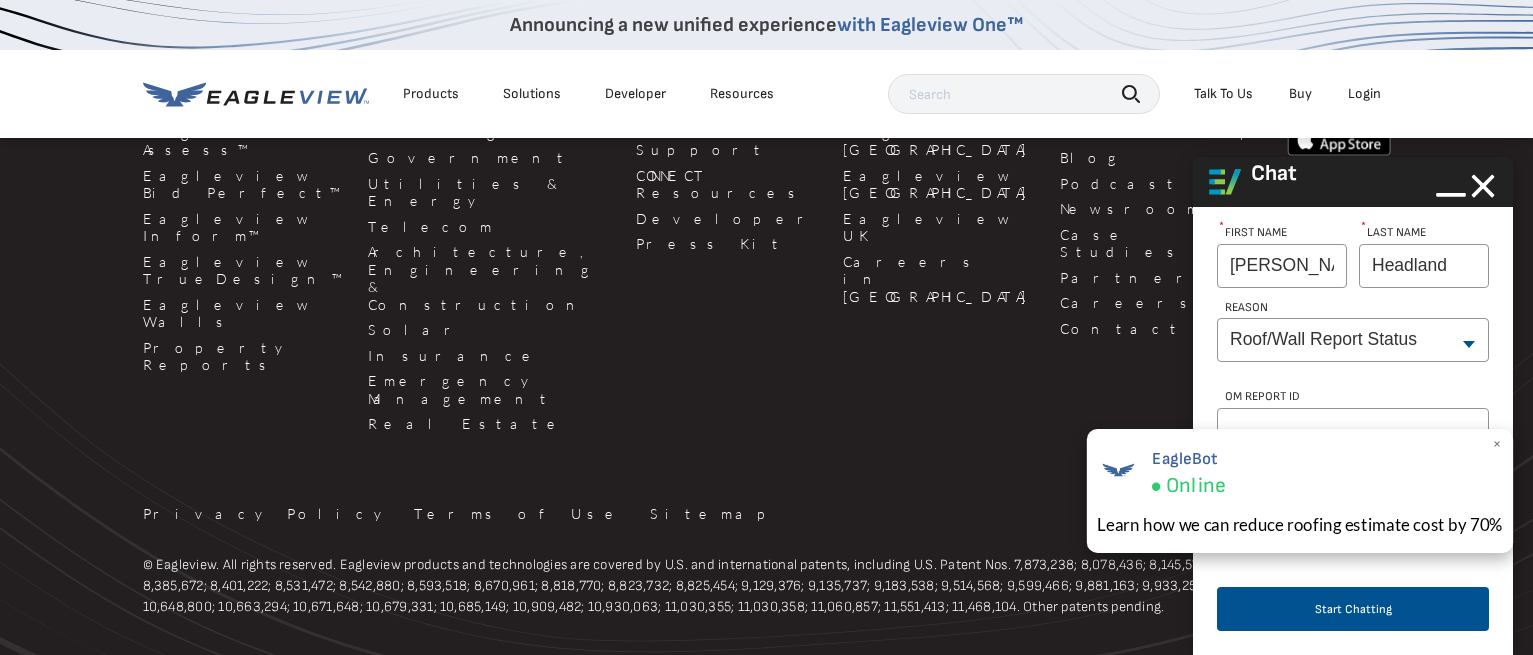 click on "×" at bounding box center [1497, 444] 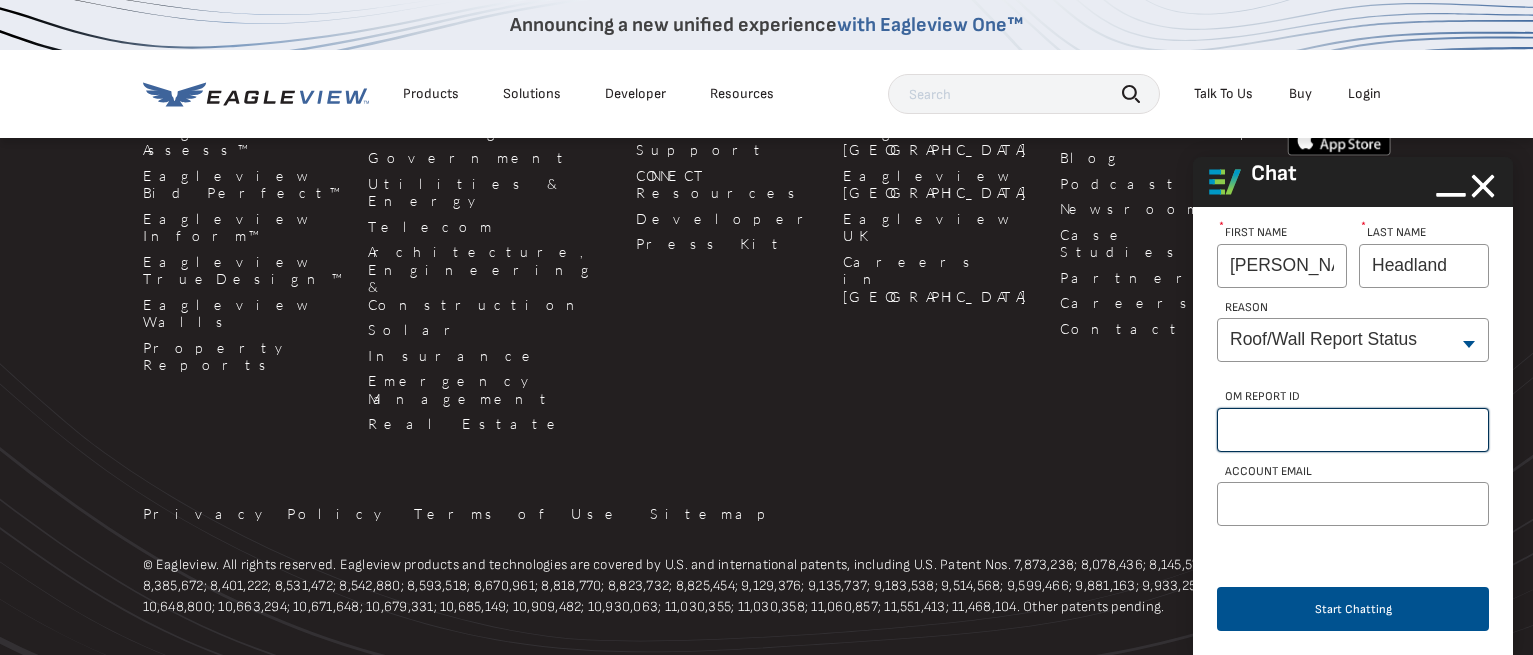 click on "OM Report Id" at bounding box center (1353, 430) 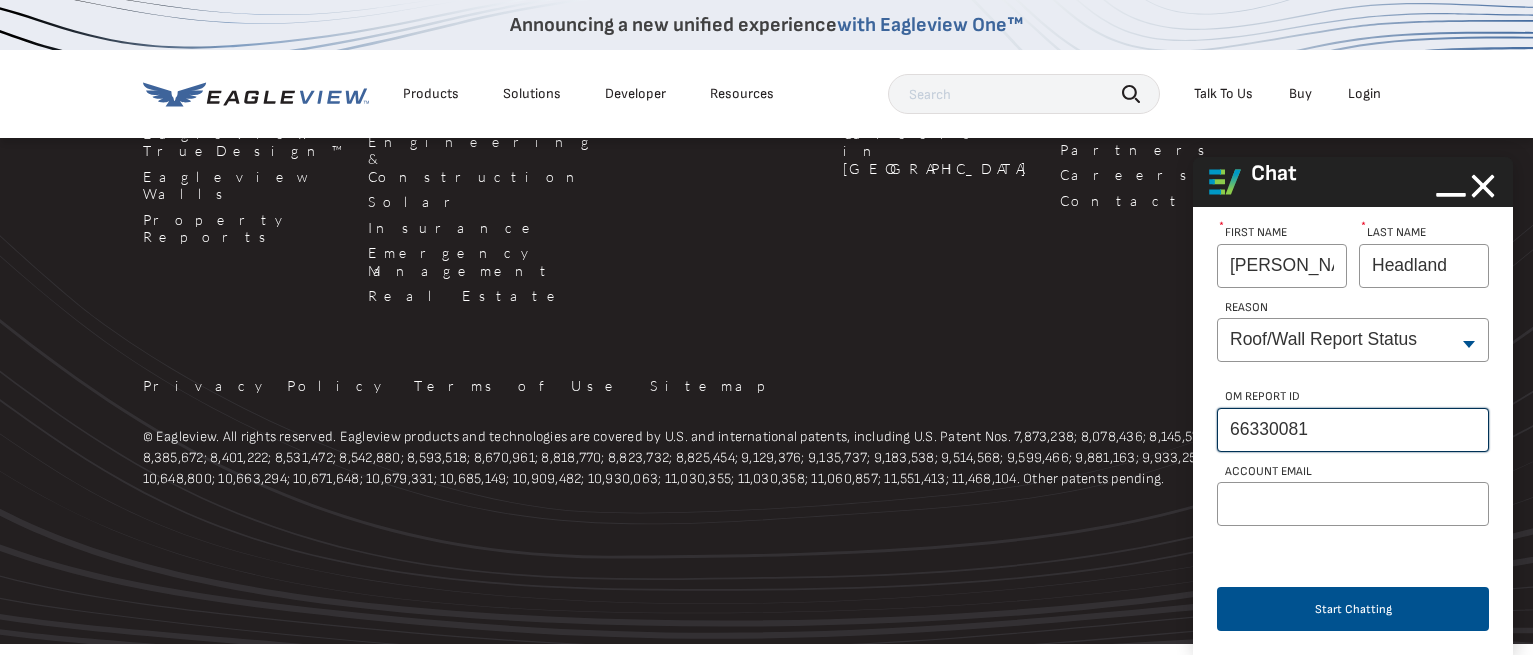 scroll, scrollTop: 2400, scrollLeft: 0, axis: vertical 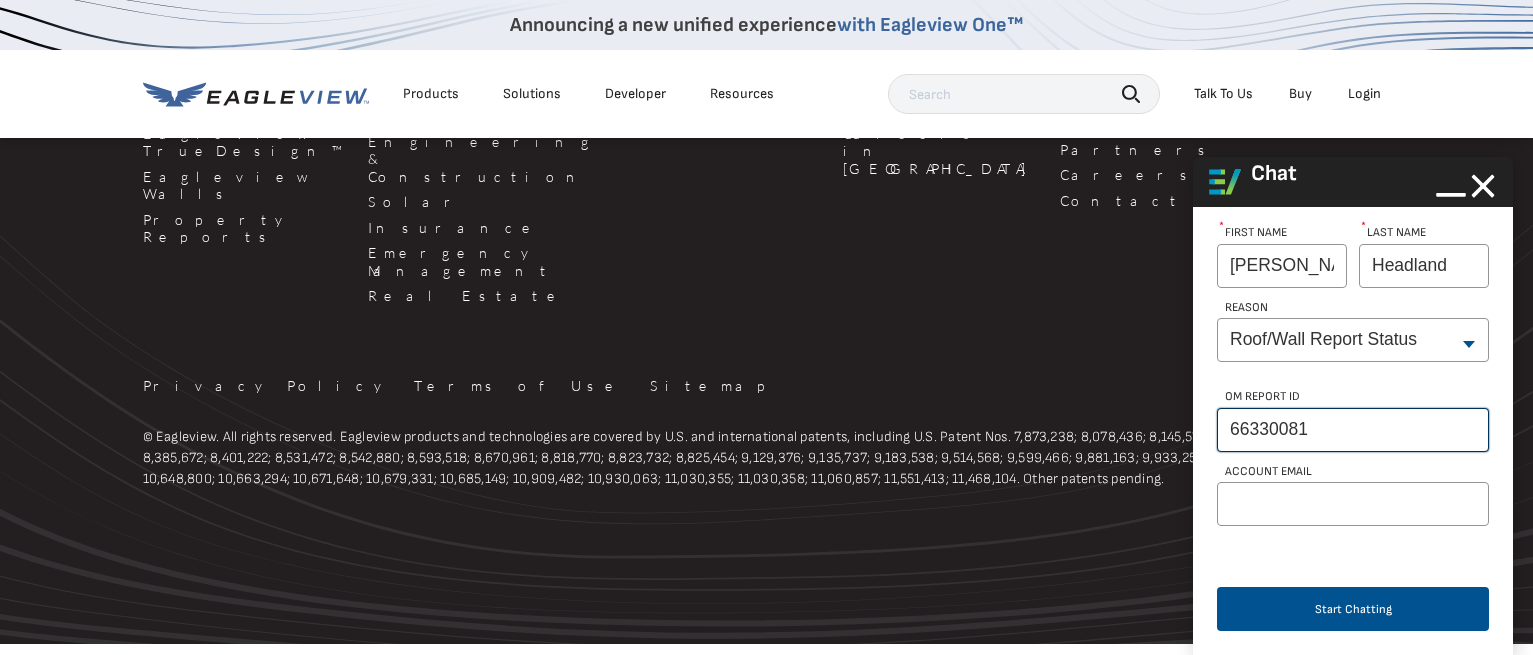 type on "66330081" 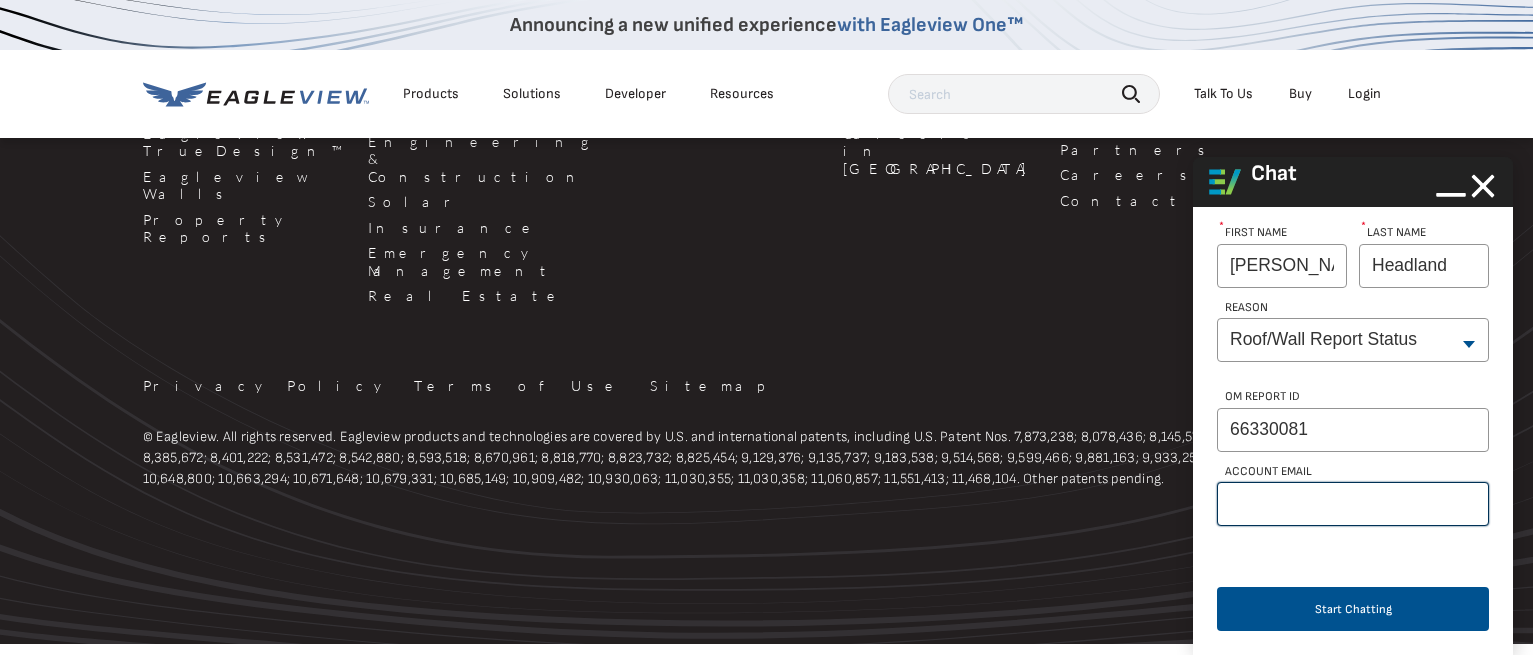 click on "Account Email" at bounding box center [1353, 504] 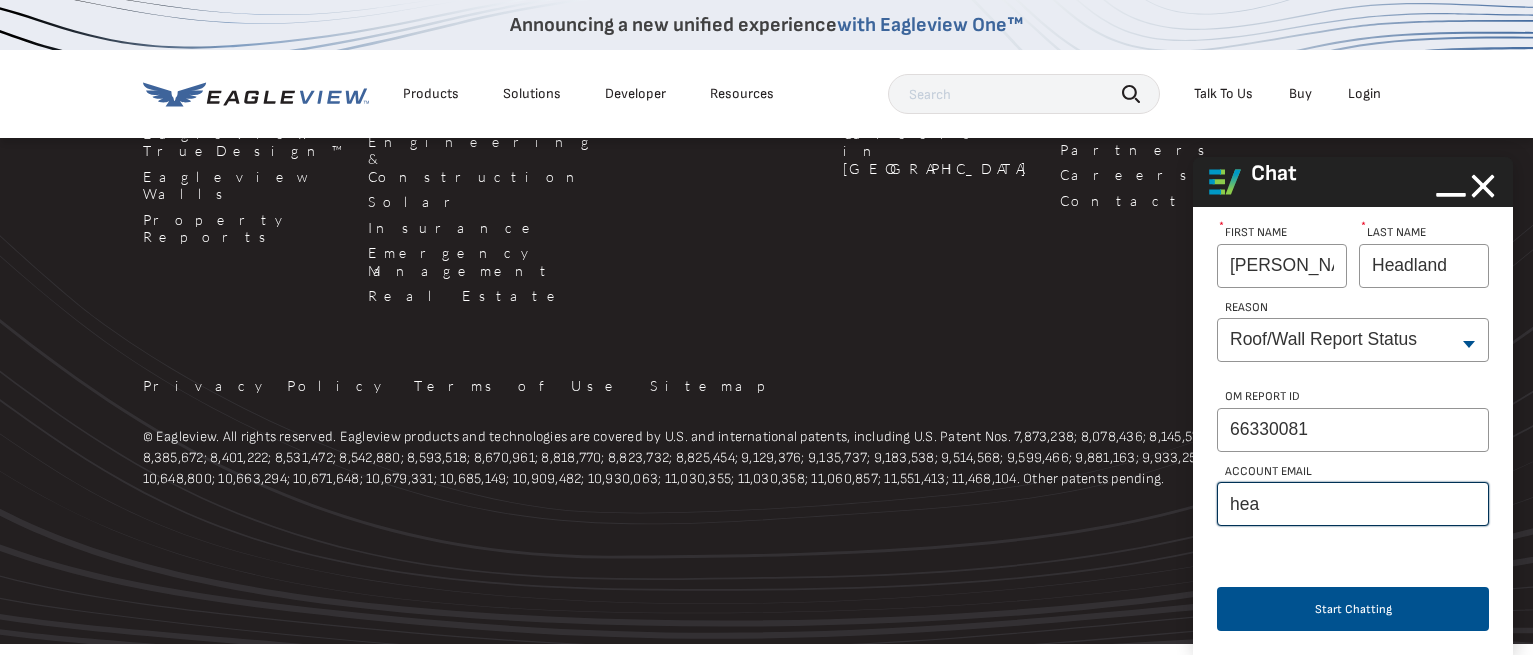 type on "headland@lonsmith.com" 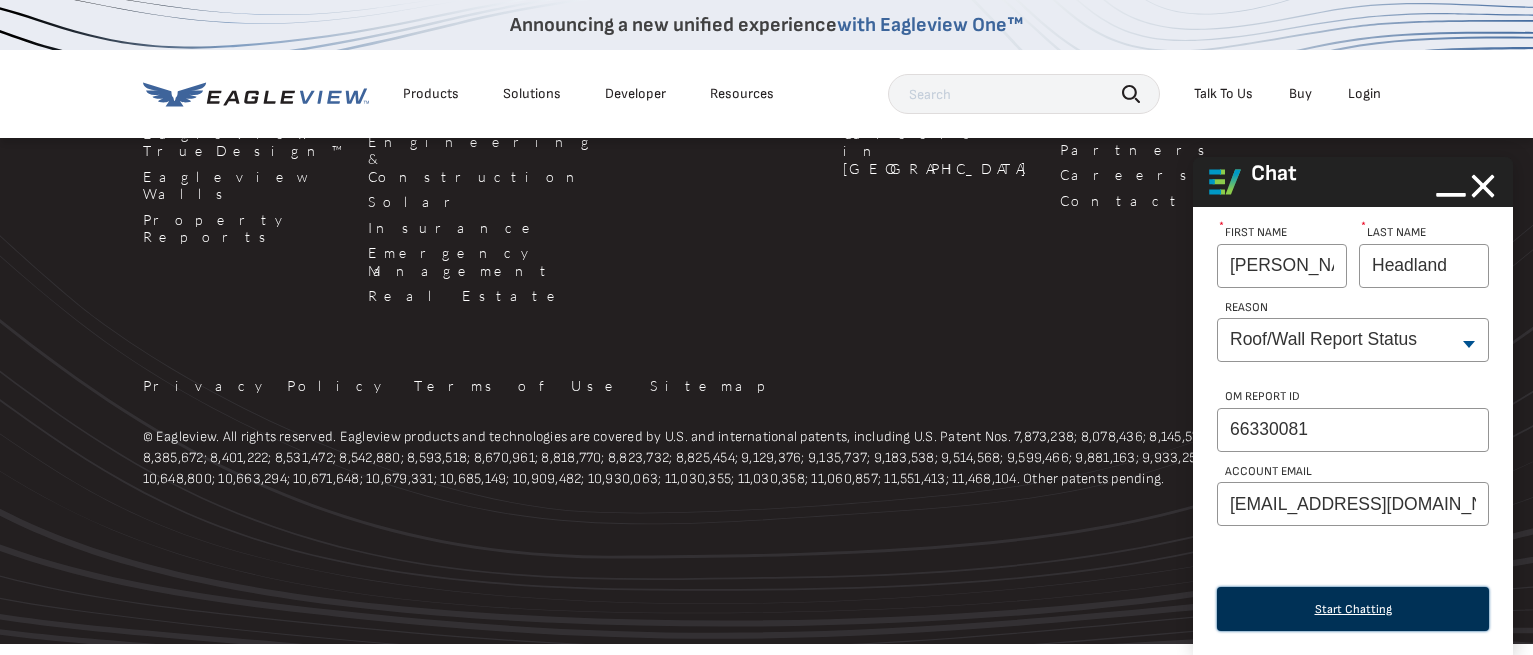 click on "Start Chatting" at bounding box center [1353, 609] 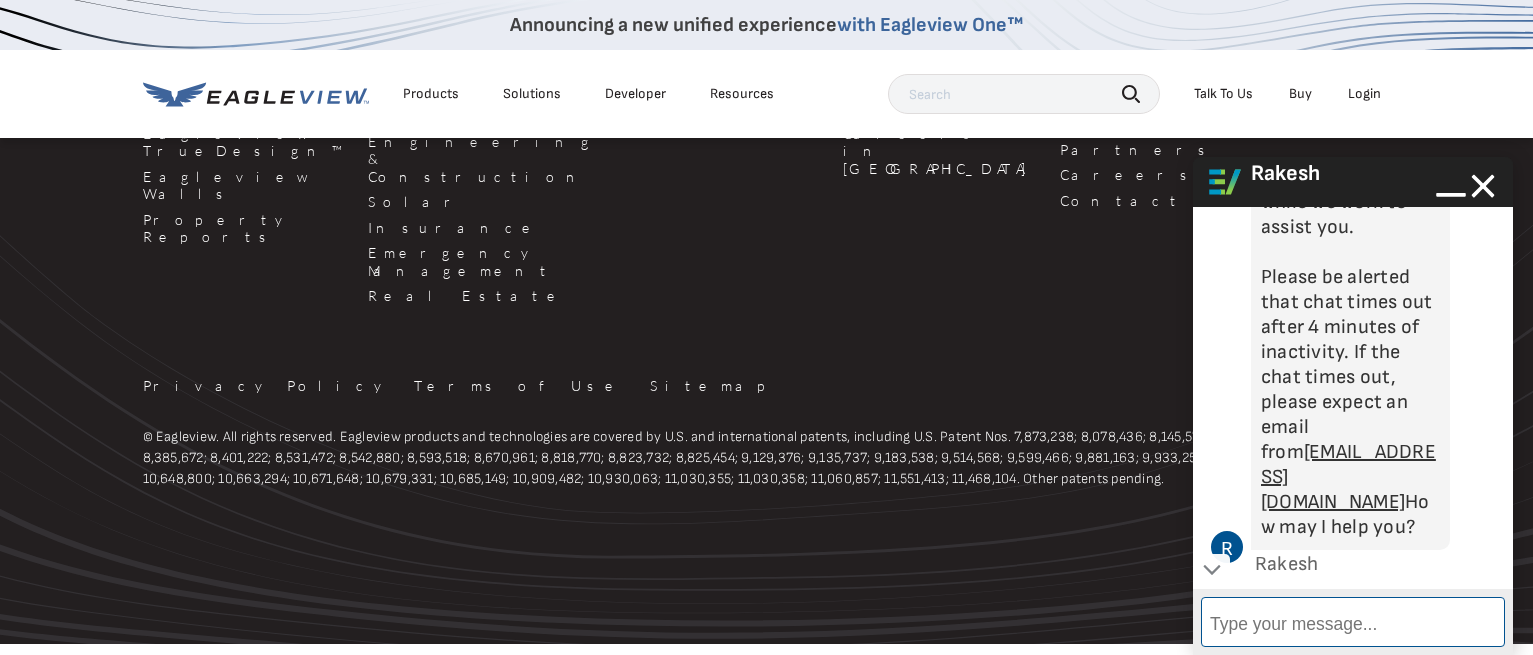 scroll, scrollTop: 1157, scrollLeft: 0, axis: vertical 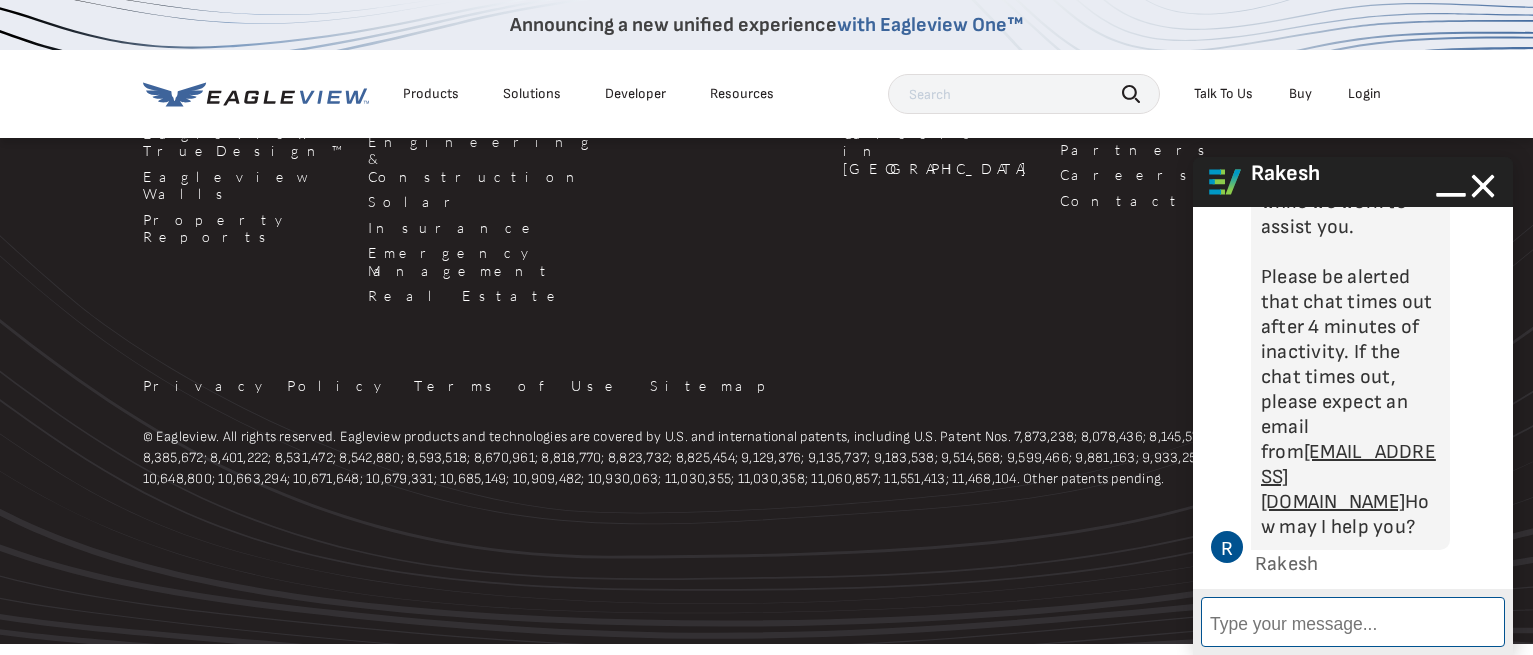 click on "Enter Message" at bounding box center (1353, 622) 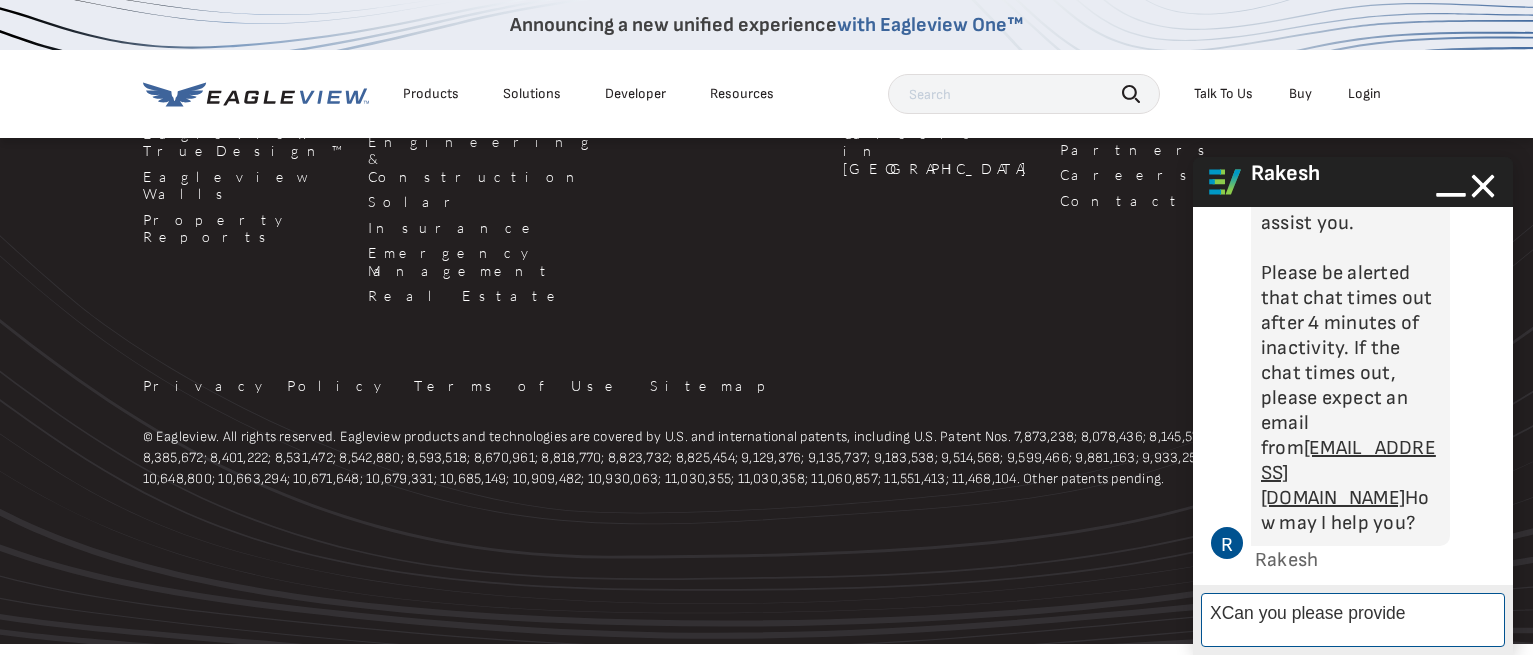 scroll, scrollTop: 23, scrollLeft: 0, axis: vertical 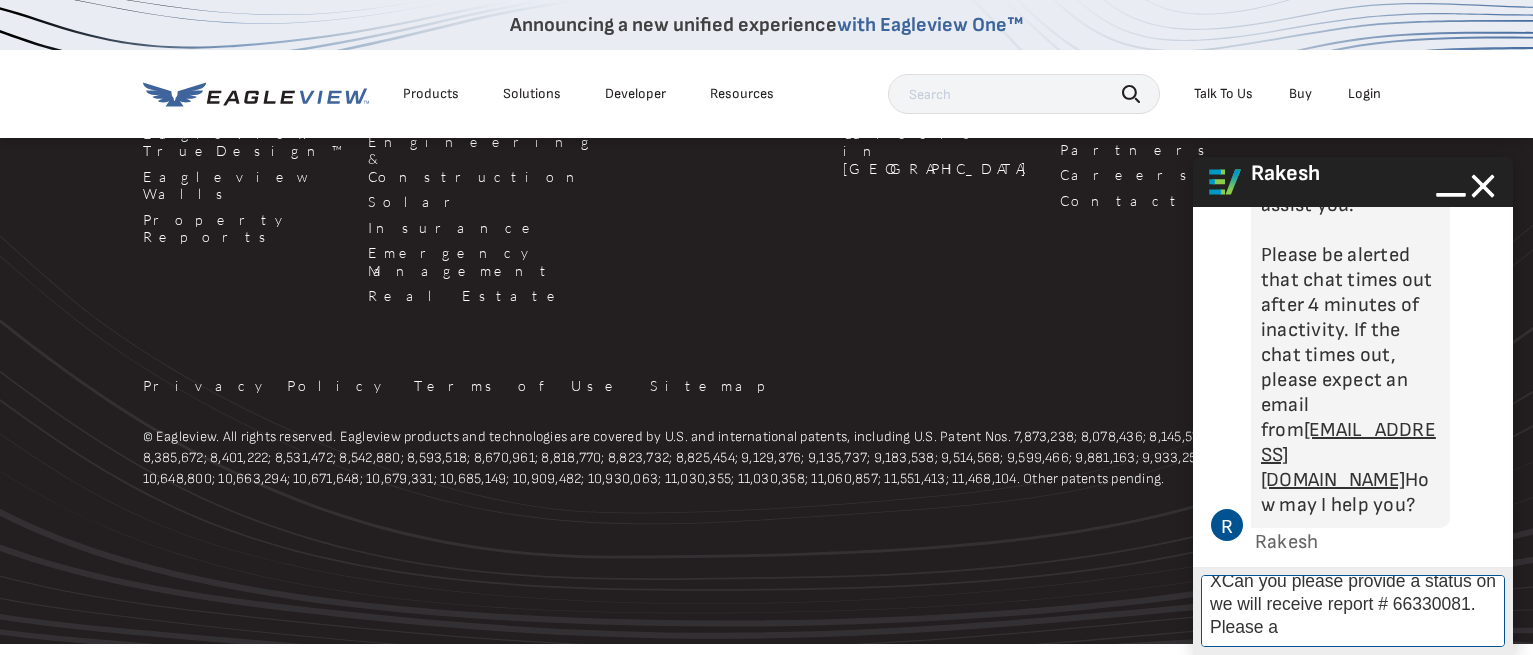 type on "XCan you please provide a status on we will receive report # 66330081. Please" 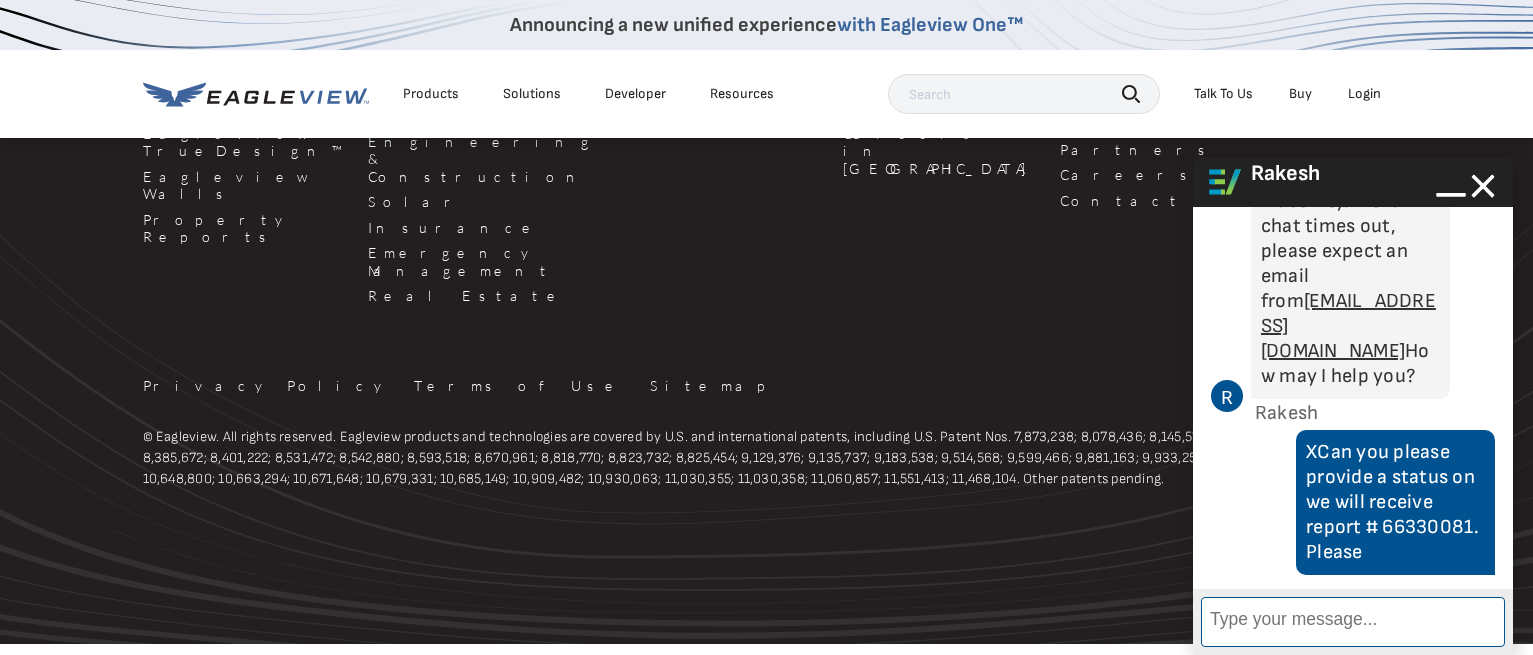 scroll, scrollTop: 16, scrollLeft: 0, axis: vertical 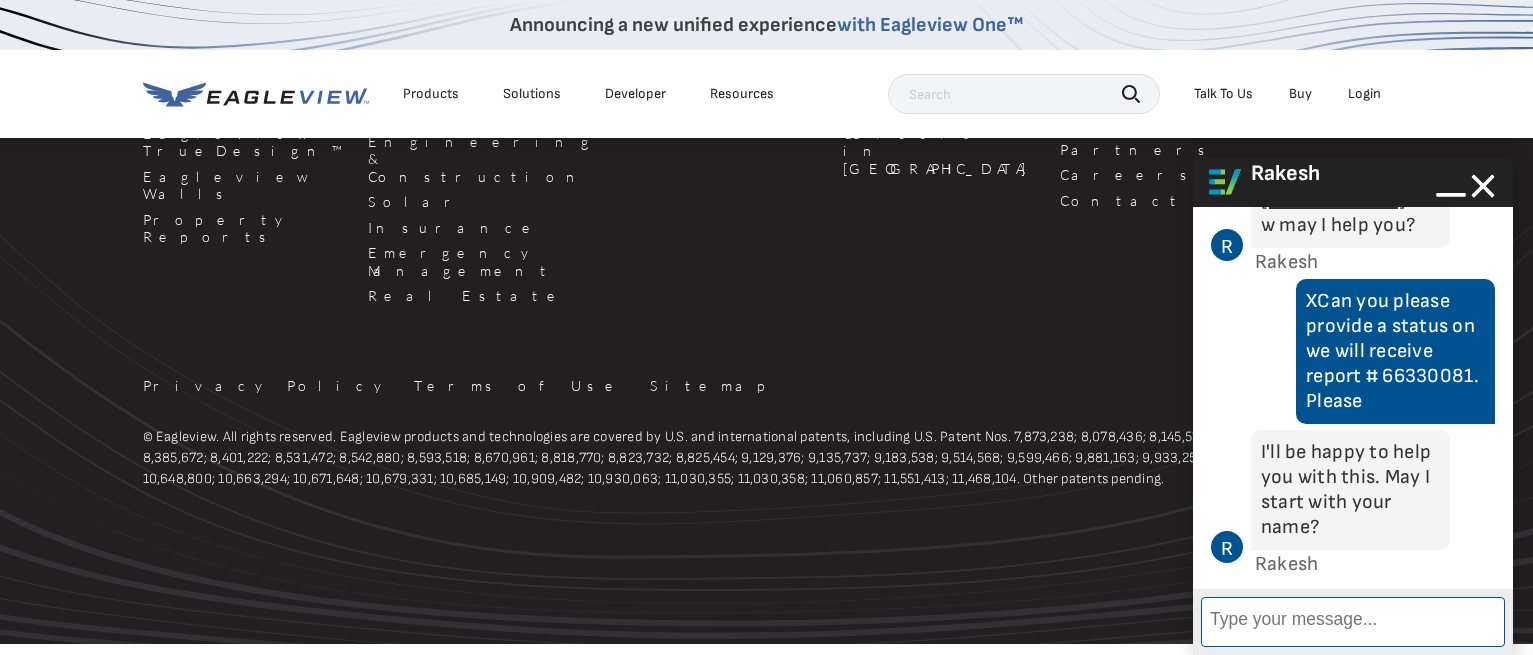 click on "Enter Message" at bounding box center (1353, 622) 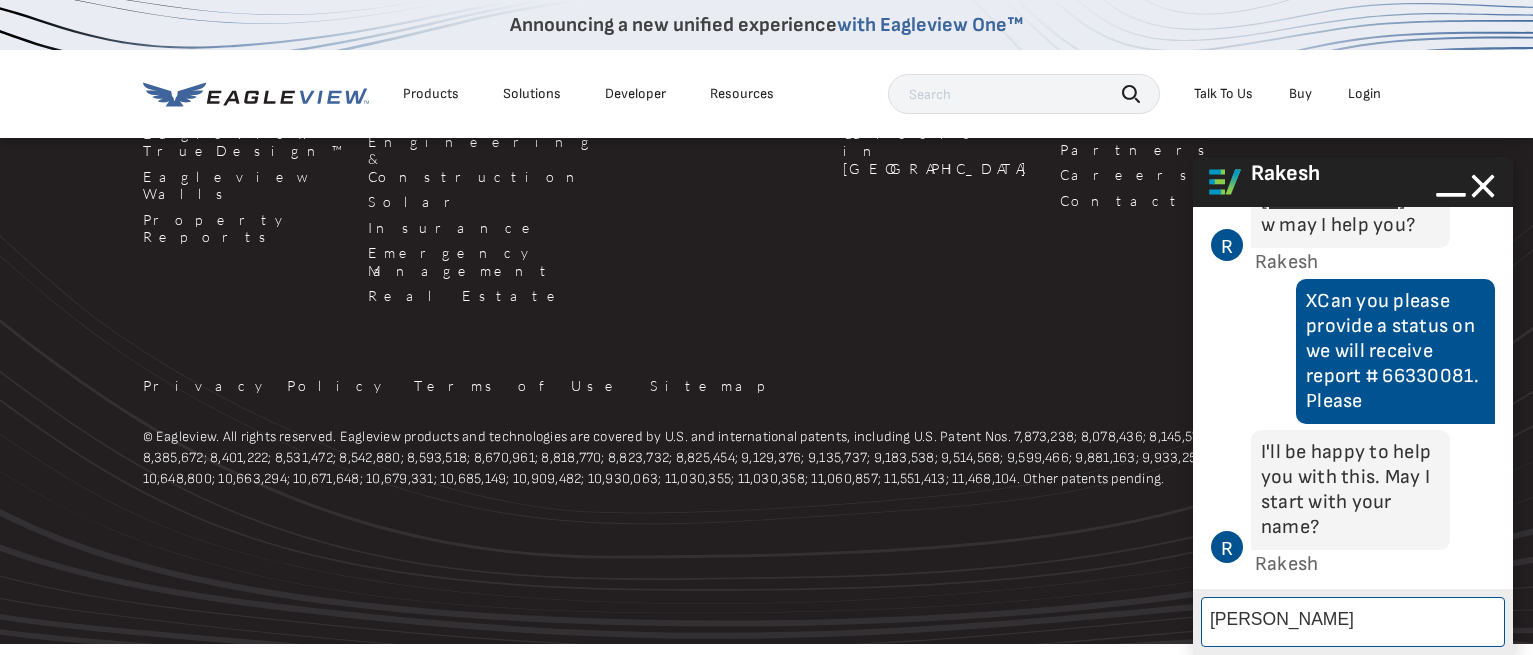 type on "Joann Headland" 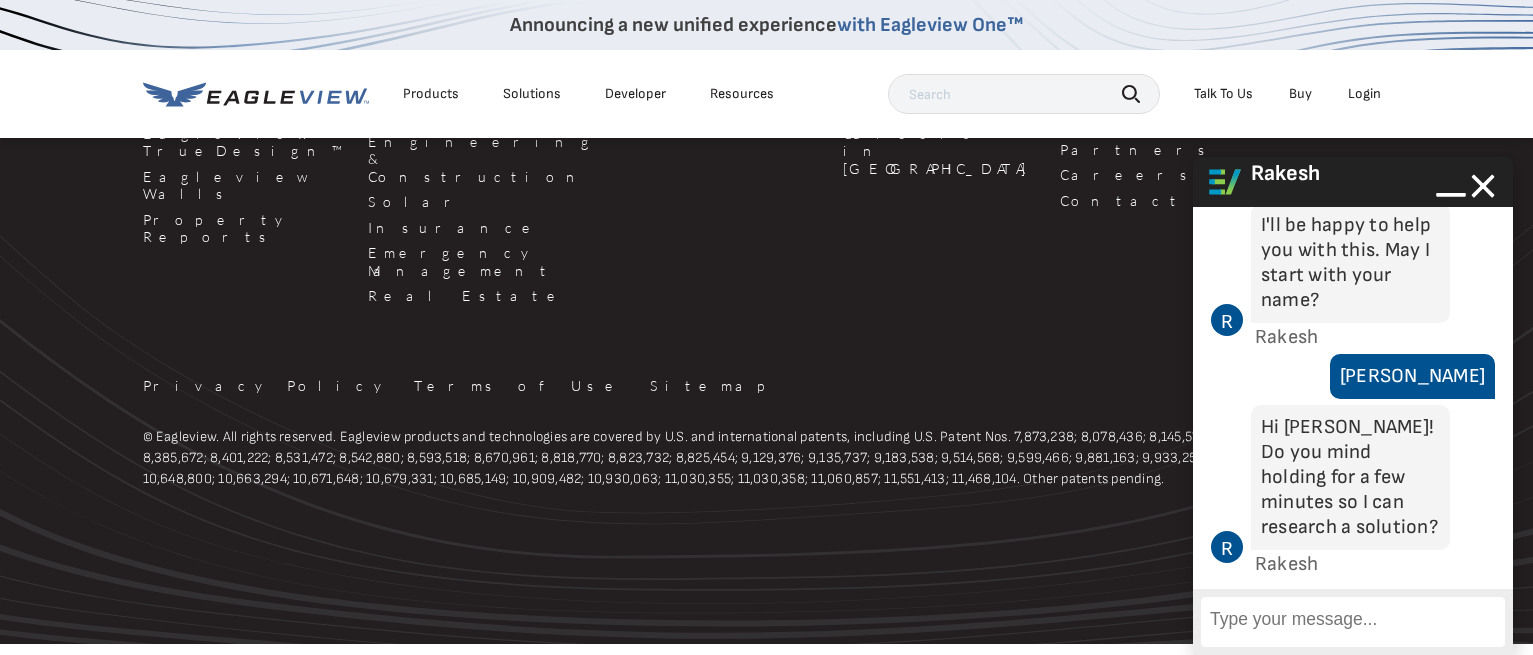 scroll, scrollTop: 2236, scrollLeft: 0, axis: vertical 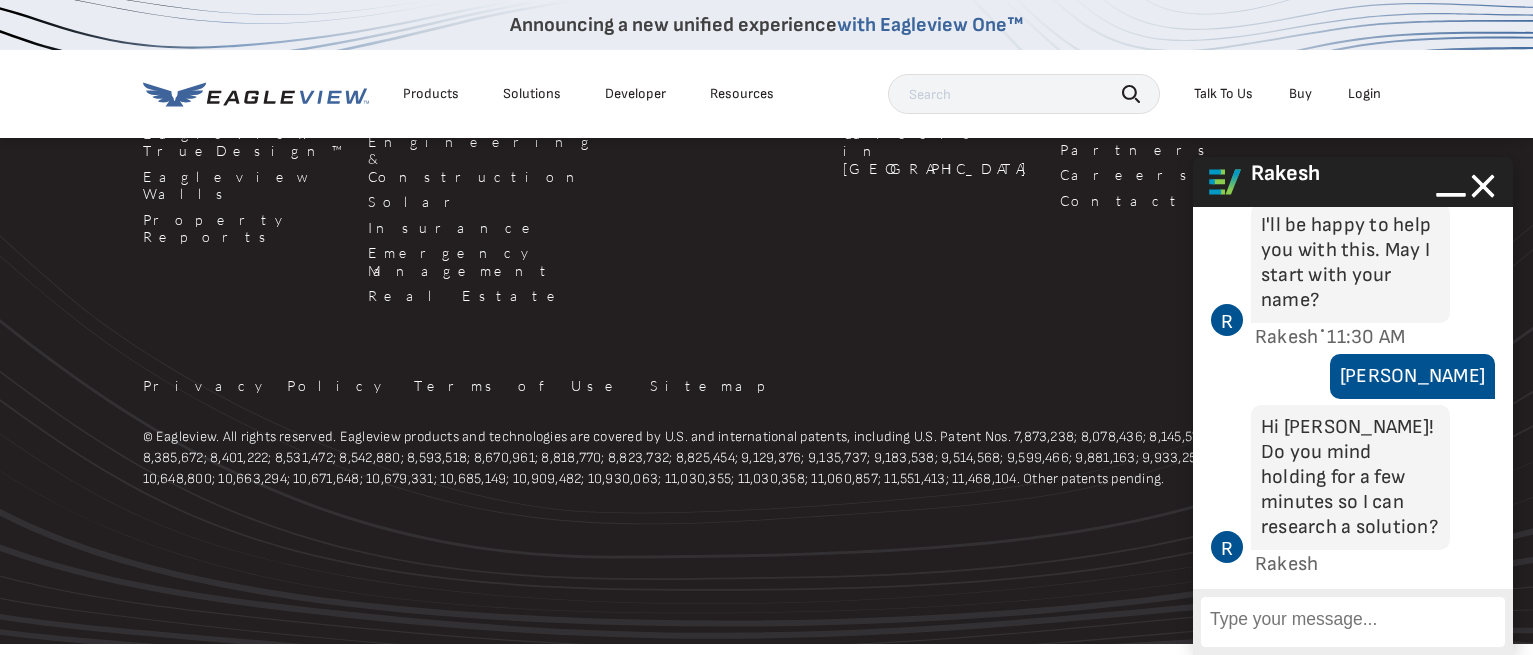drag, startPoint x: 43, startPoint y: 121, endPoint x: 56, endPoint y: 120, distance: 13.038404 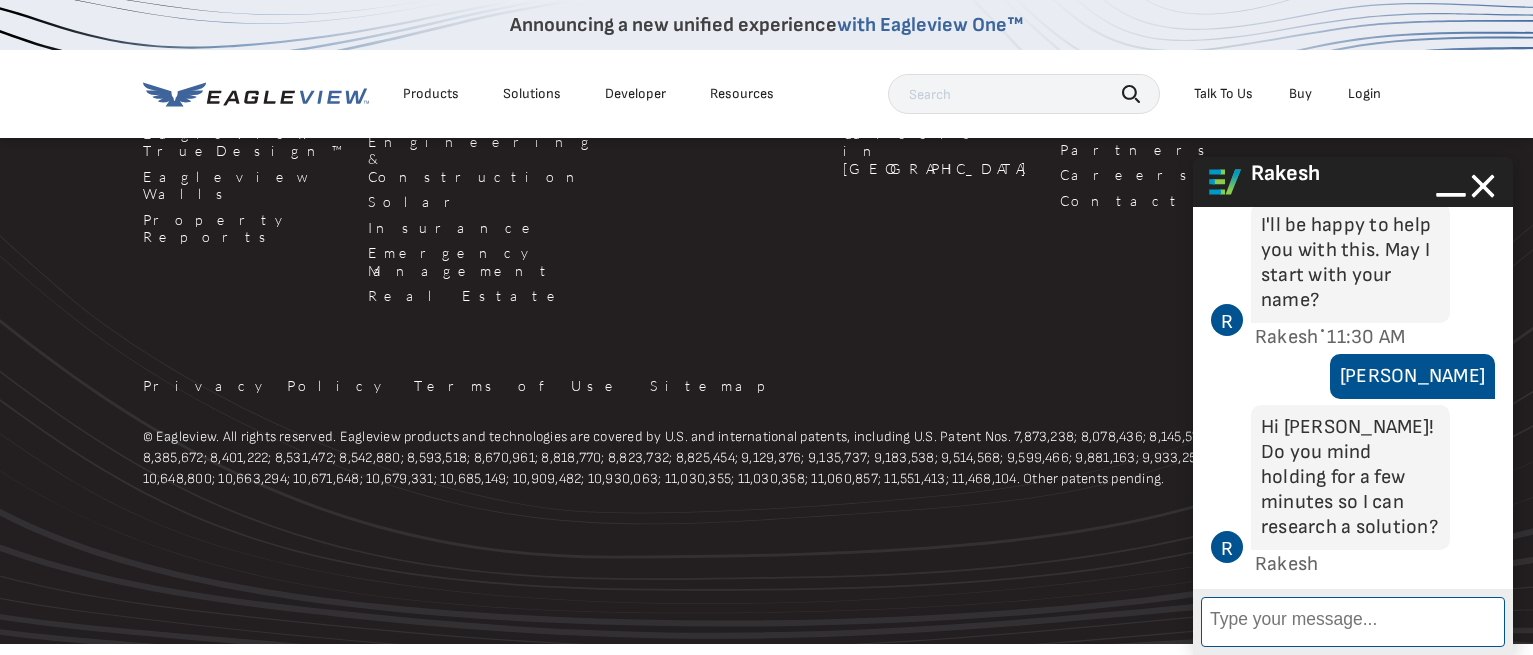 click on "Enter Message" at bounding box center (1353, 622) 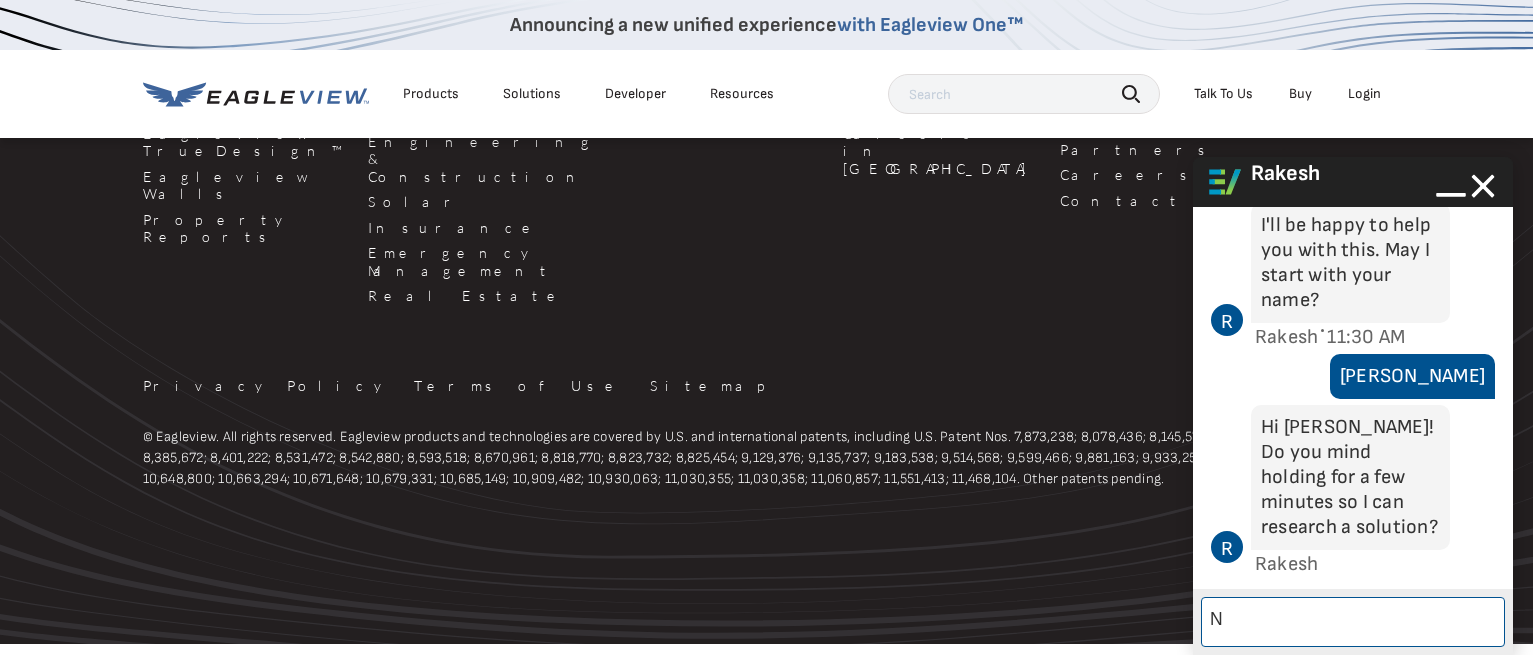 type on "NP" 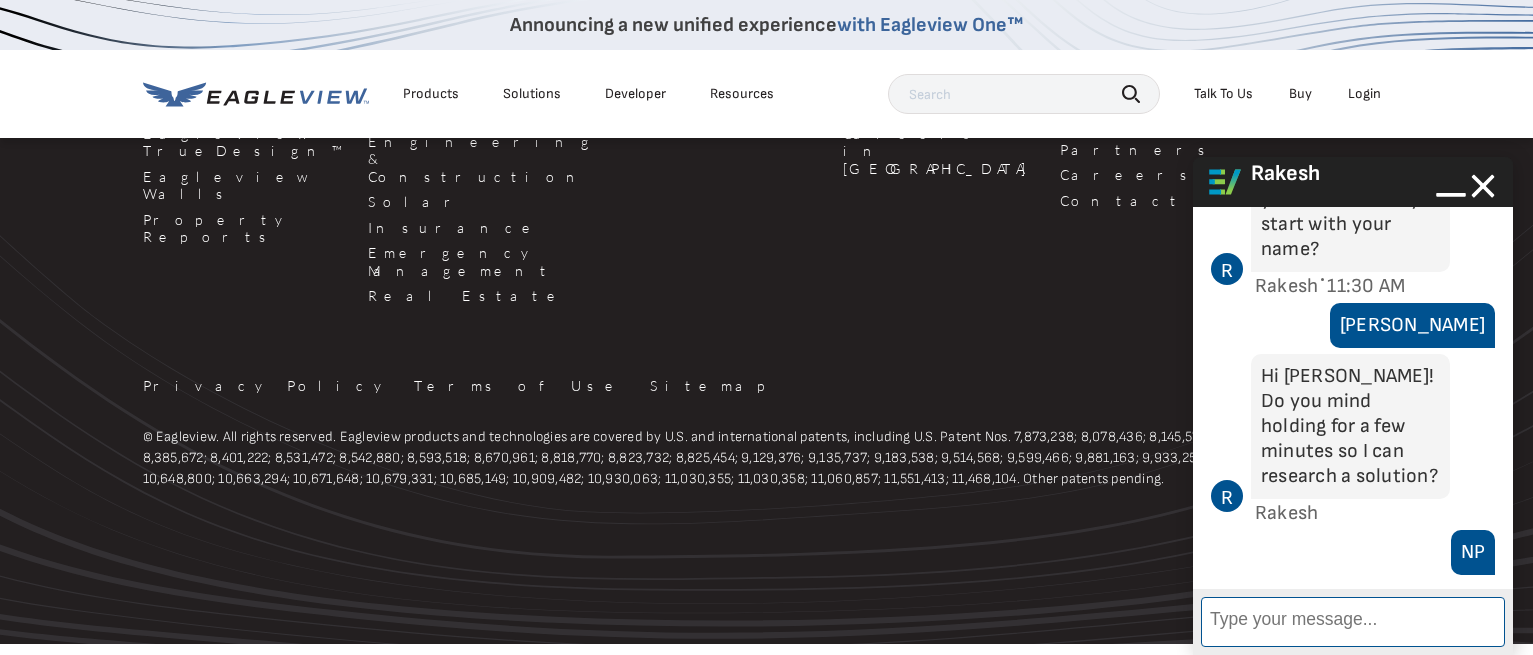 scroll, scrollTop: 2300, scrollLeft: 0, axis: vertical 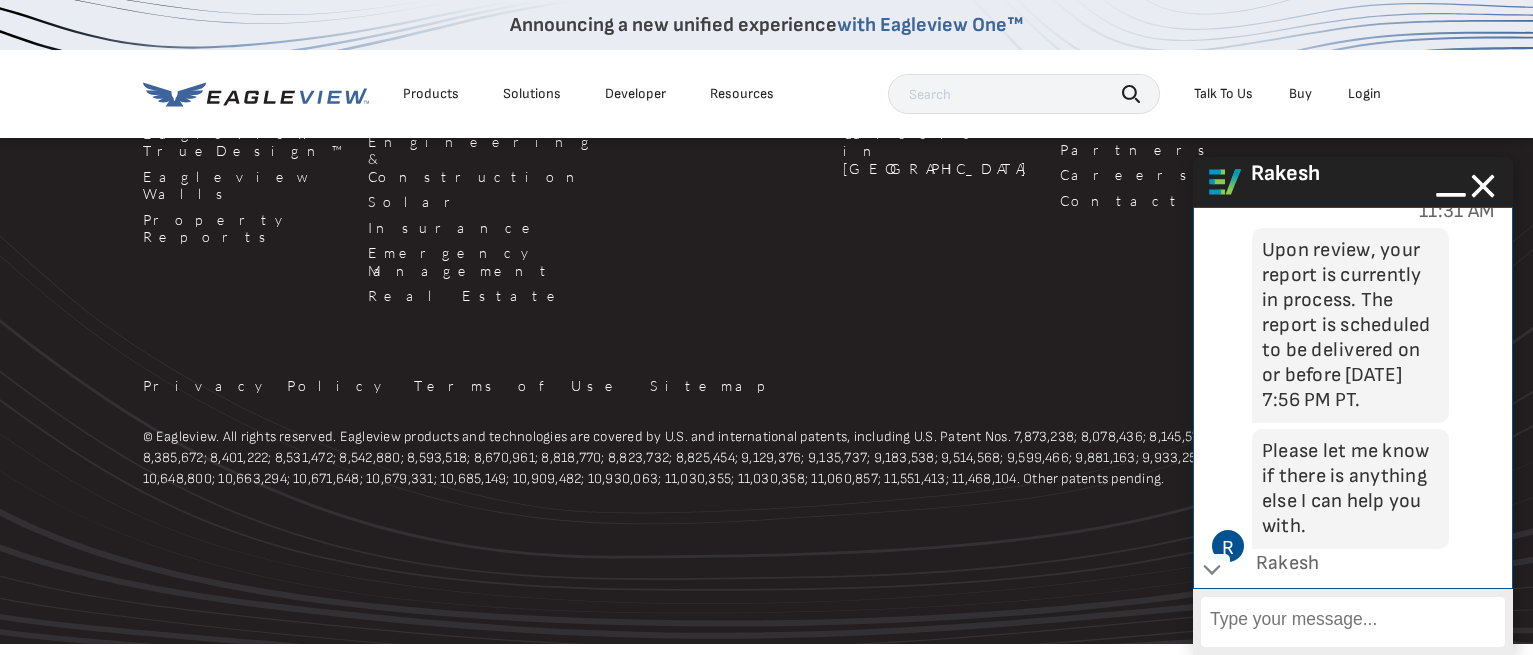 drag, startPoint x: 1411, startPoint y: 516, endPoint x: 1253, endPoint y: 303, distance: 265.2037 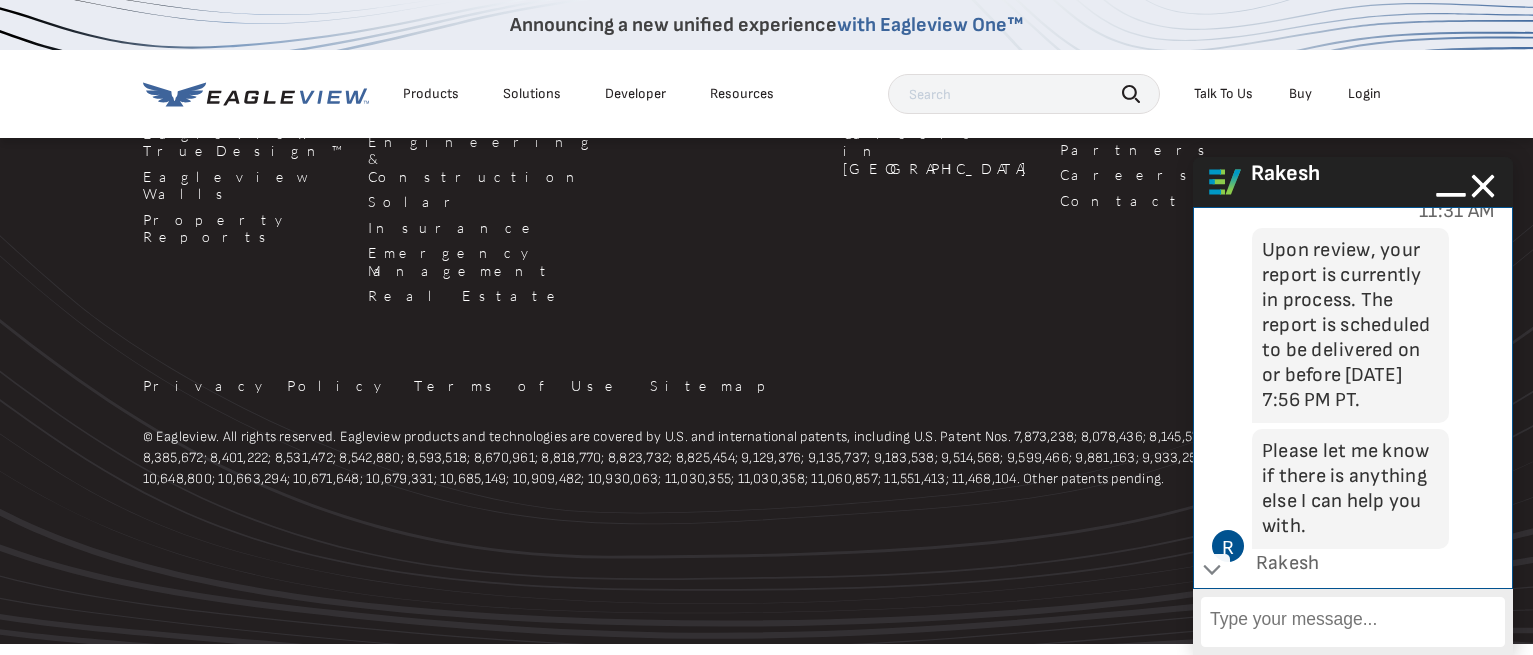 copy on "Upon review, your report is currently in process. The report is scheduled to be delivered on or before 7/10/2025, 7:56 PM PT." 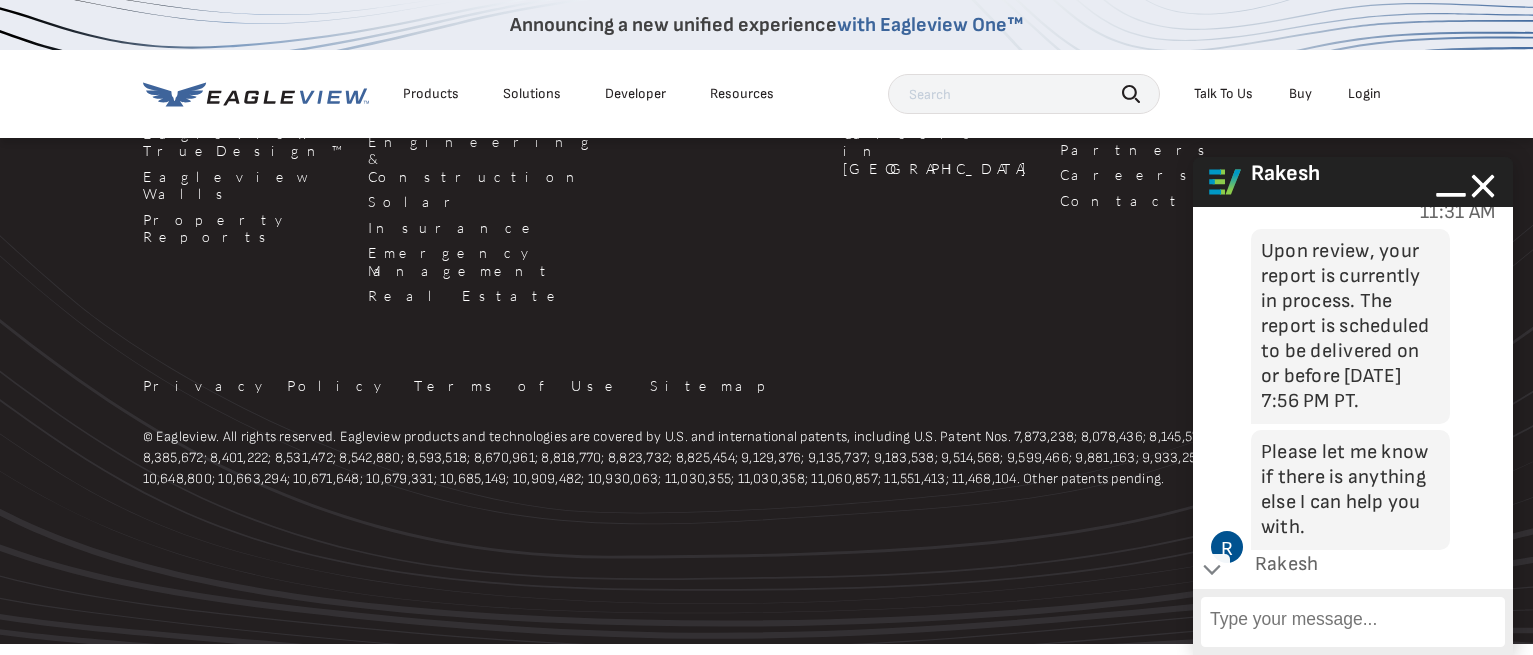 scroll, scrollTop: 2639, scrollLeft: 0, axis: vertical 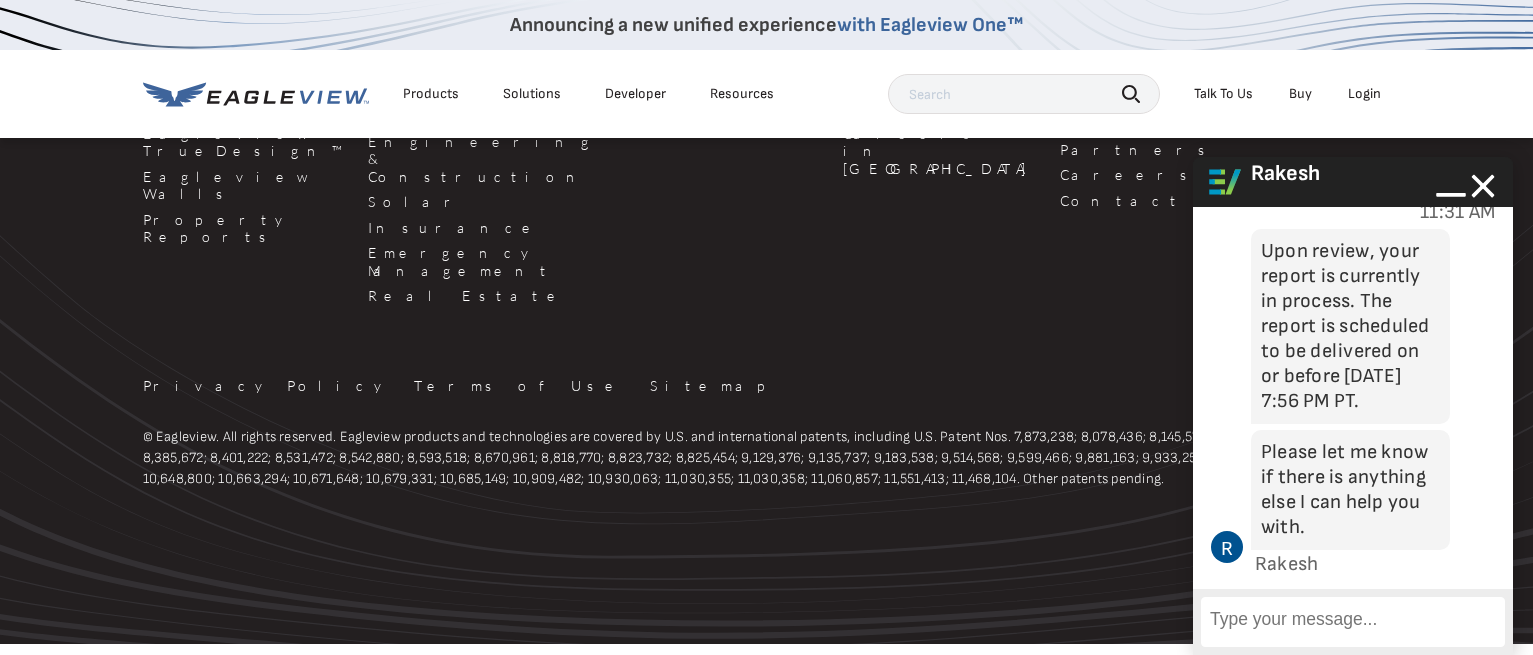 click on "Enter Message" at bounding box center (1353, 622) 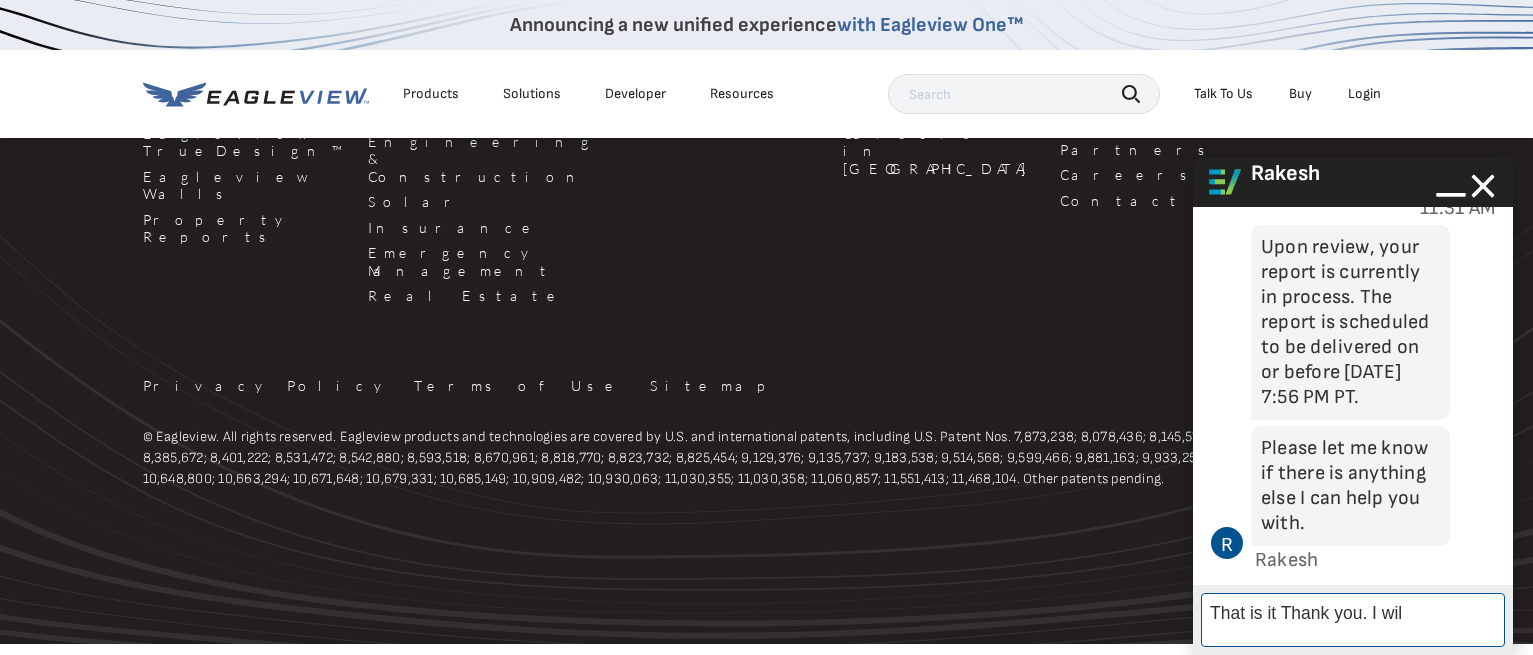 scroll, scrollTop: 23, scrollLeft: 0, axis: vertical 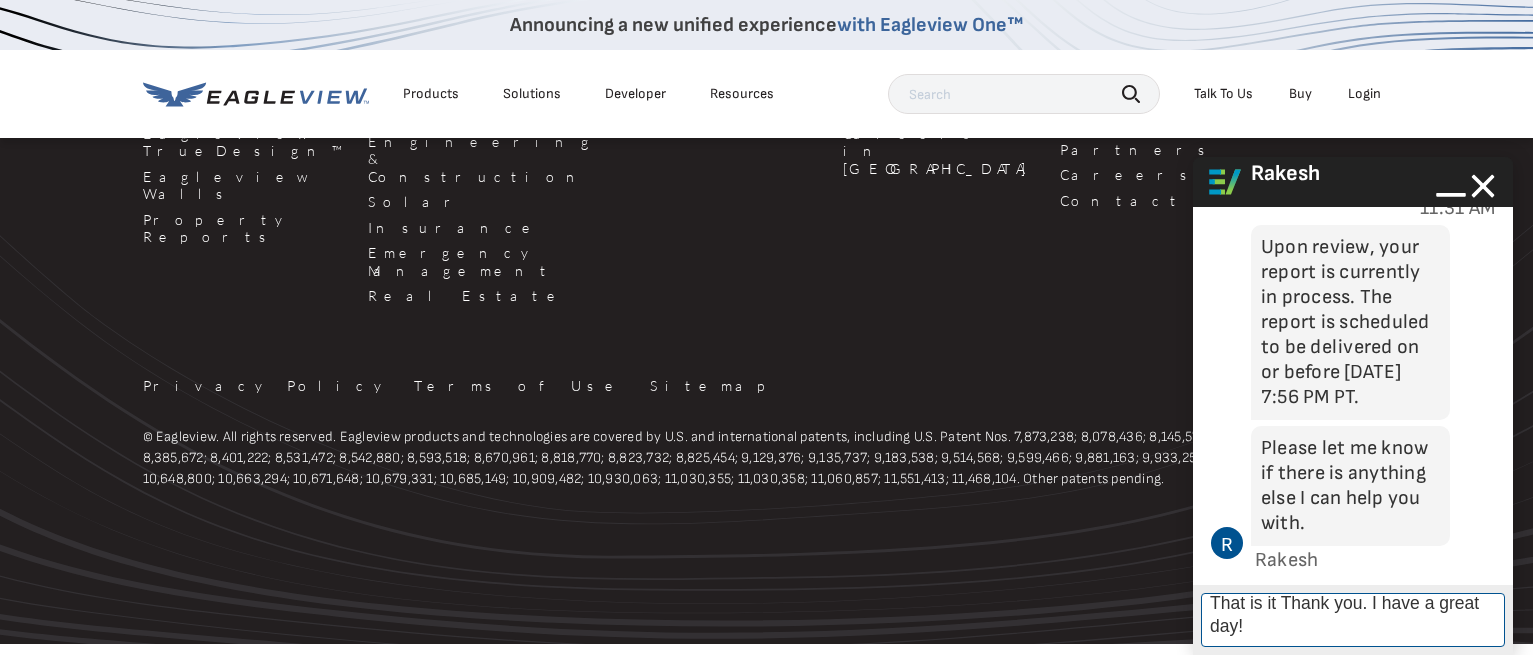 type on "That is it Thank you. I have a great day!" 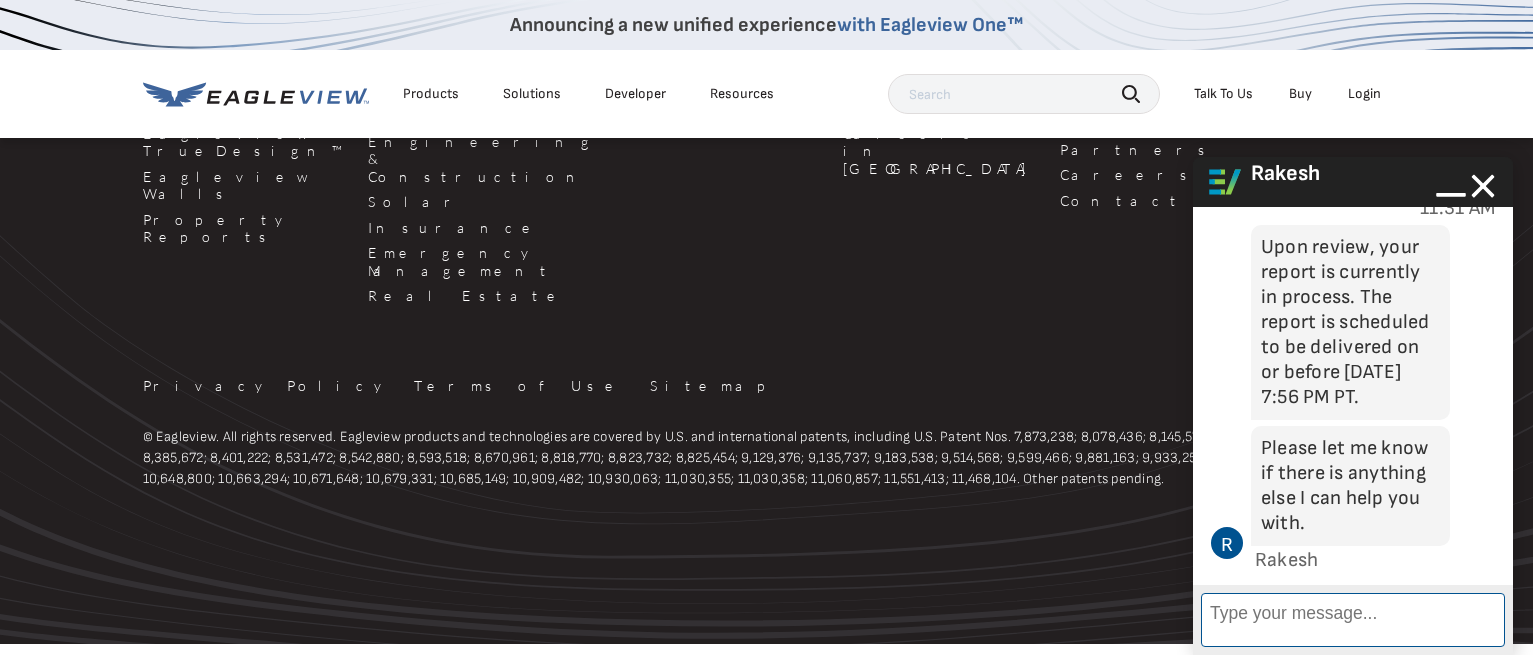 scroll, scrollTop: 16, scrollLeft: 0, axis: vertical 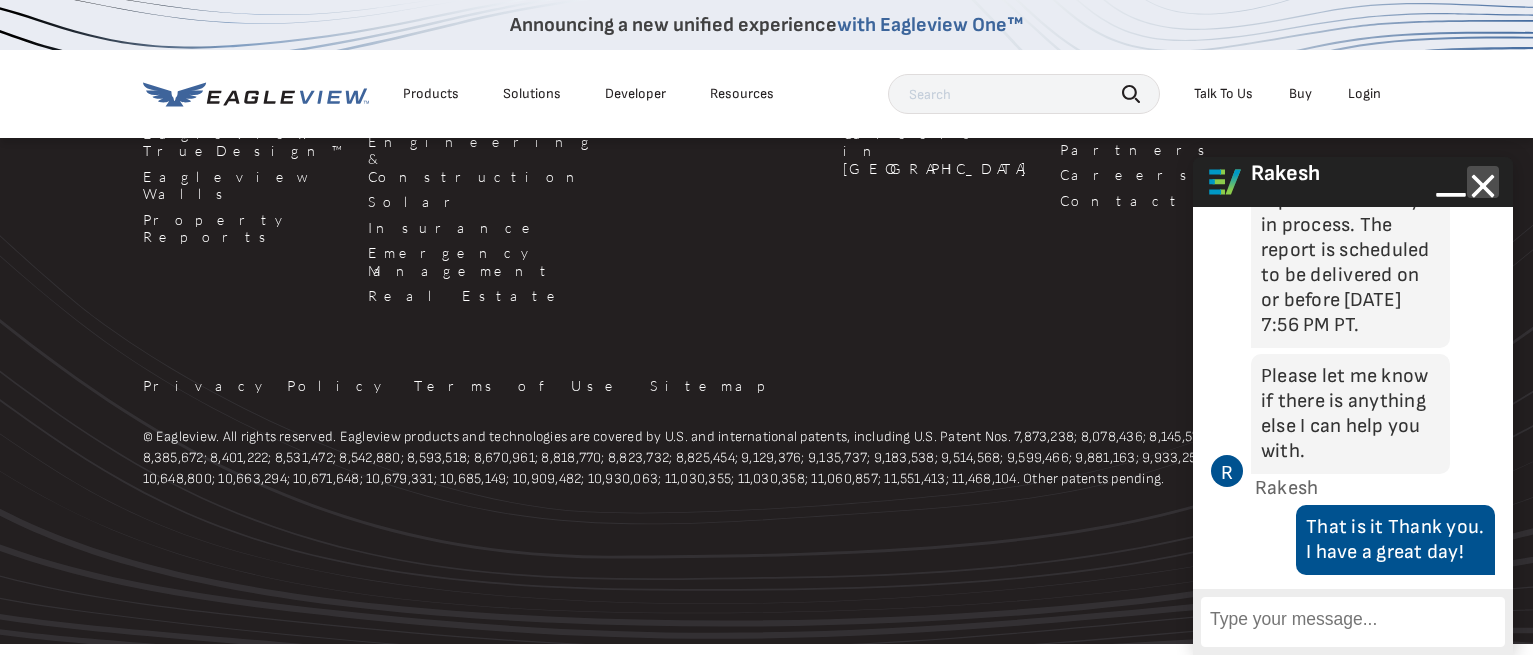 drag, startPoint x: 1482, startPoint y: 188, endPoint x: 1188, endPoint y: 74, distance: 315.3284 